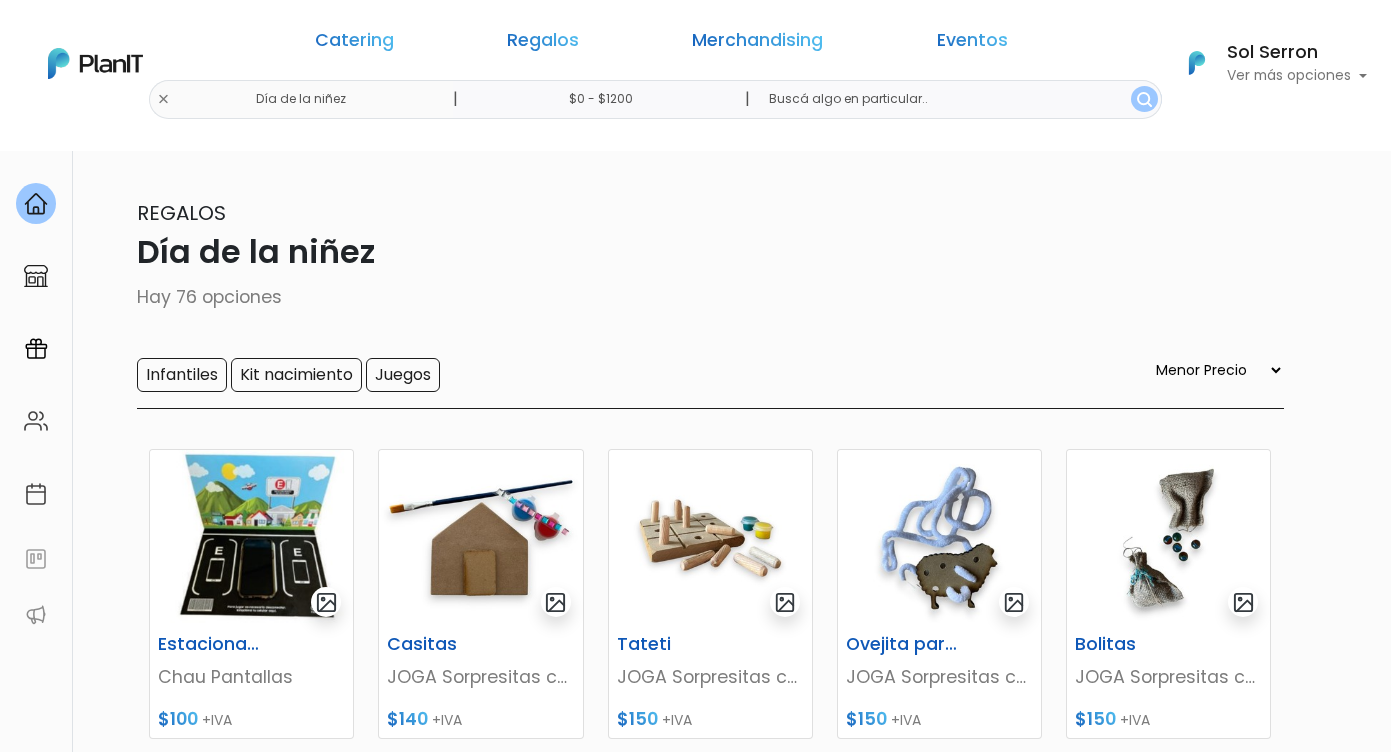 select on "0" 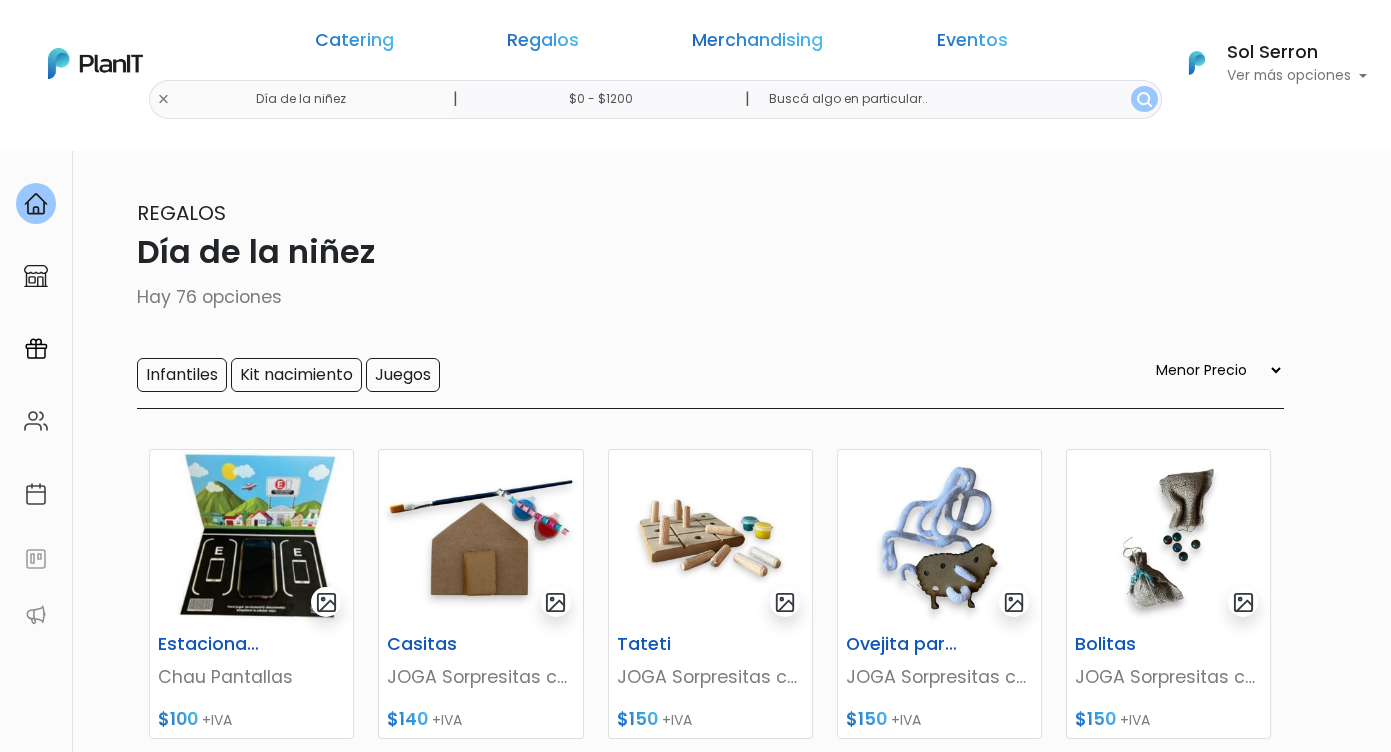 scroll, scrollTop: 0, scrollLeft: 0, axis: both 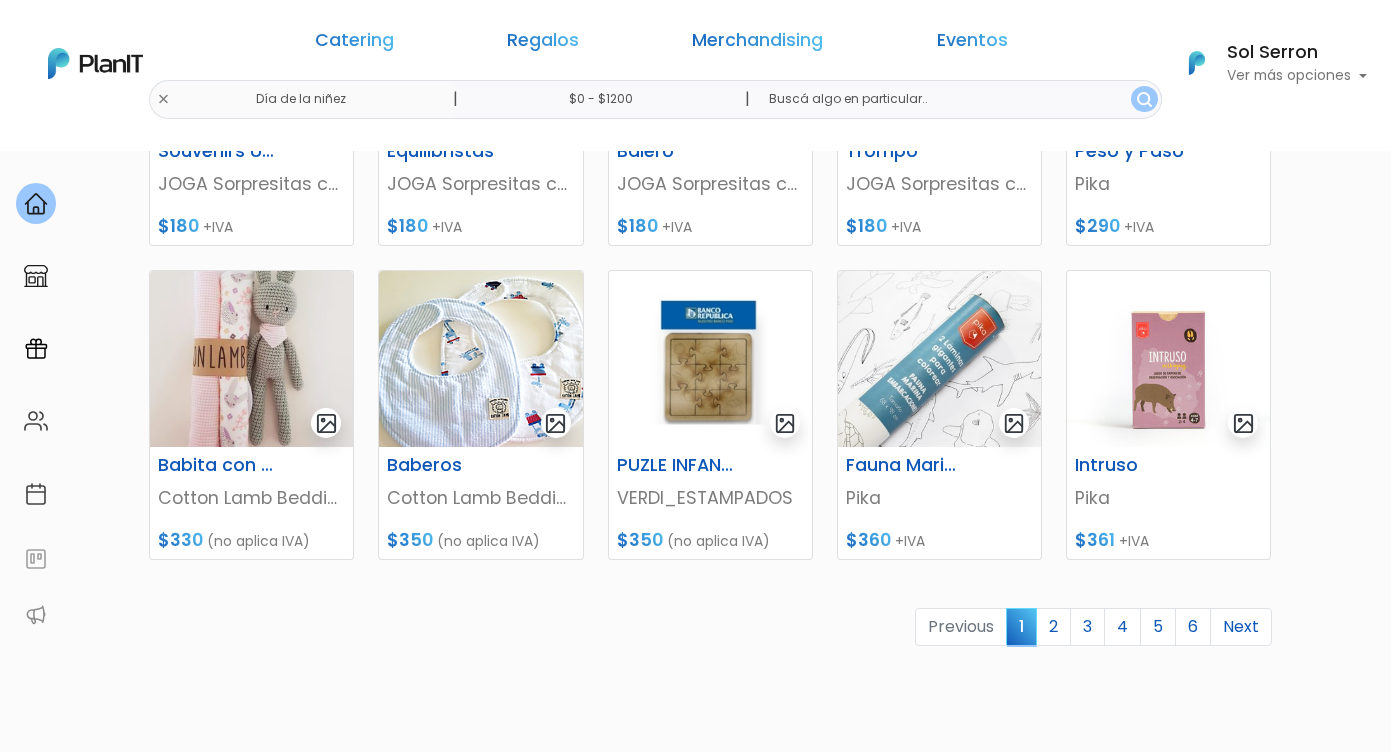 click on "keyboard_arrow_down" at bounding box center (1316, 1917) 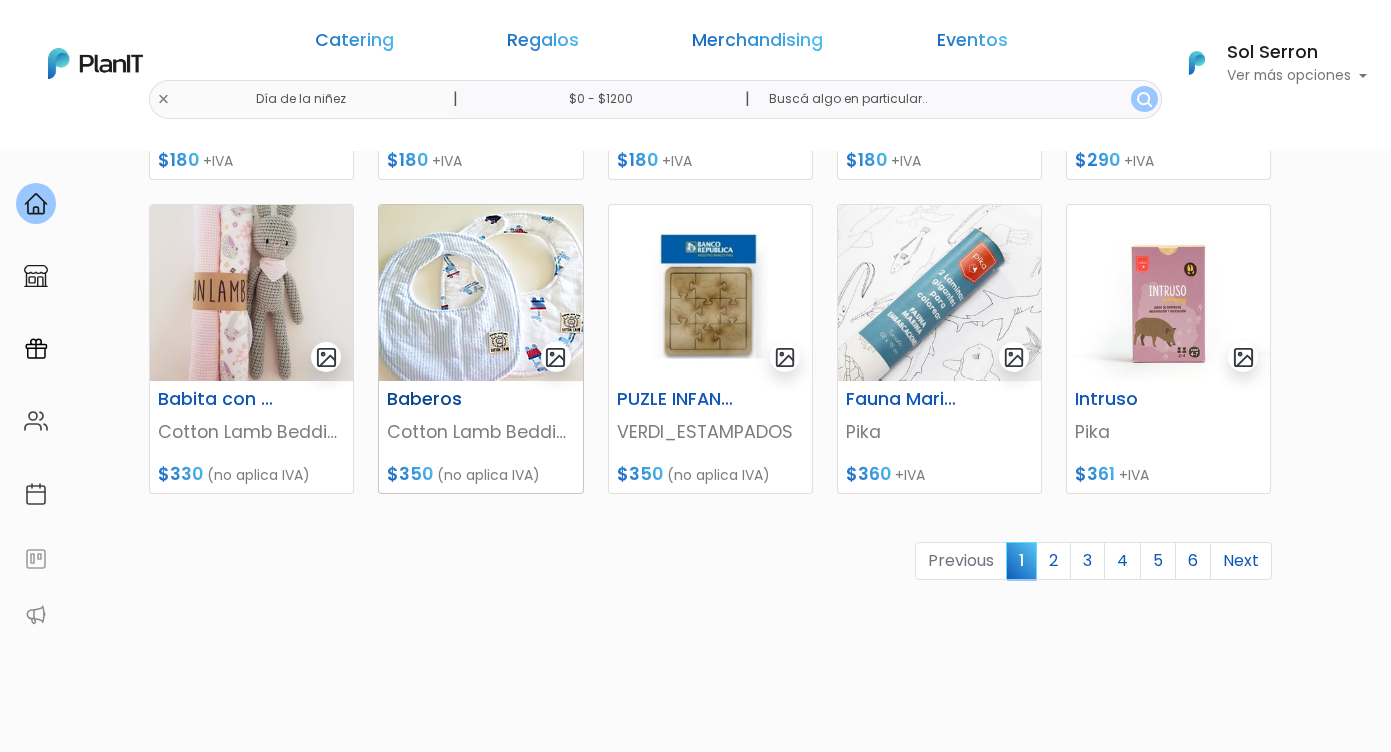 scroll, scrollTop: 861, scrollLeft: 0, axis: vertical 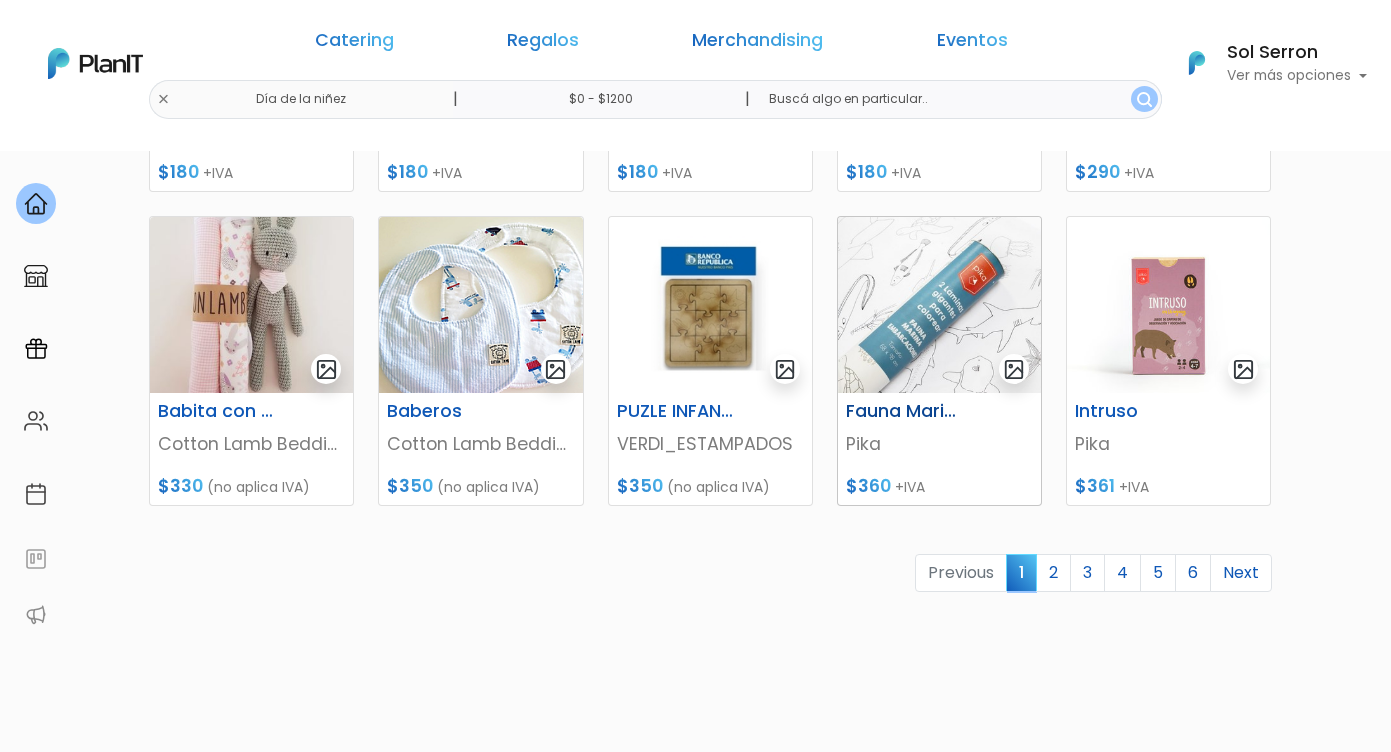 click on "Fauna Marina + Embarcaciones" at bounding box center (904, 411) 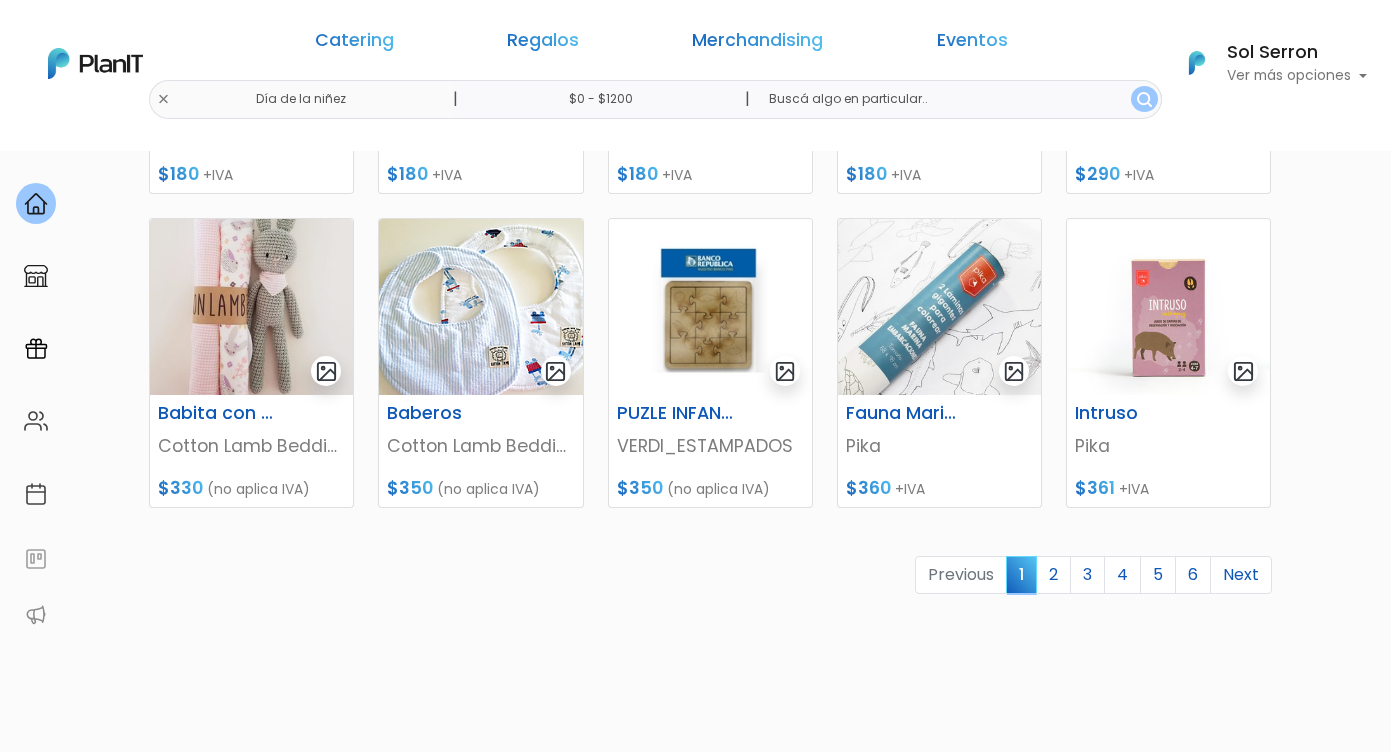 scroll, scrollTop: 895, scrollLeft: 0, axis: vertical 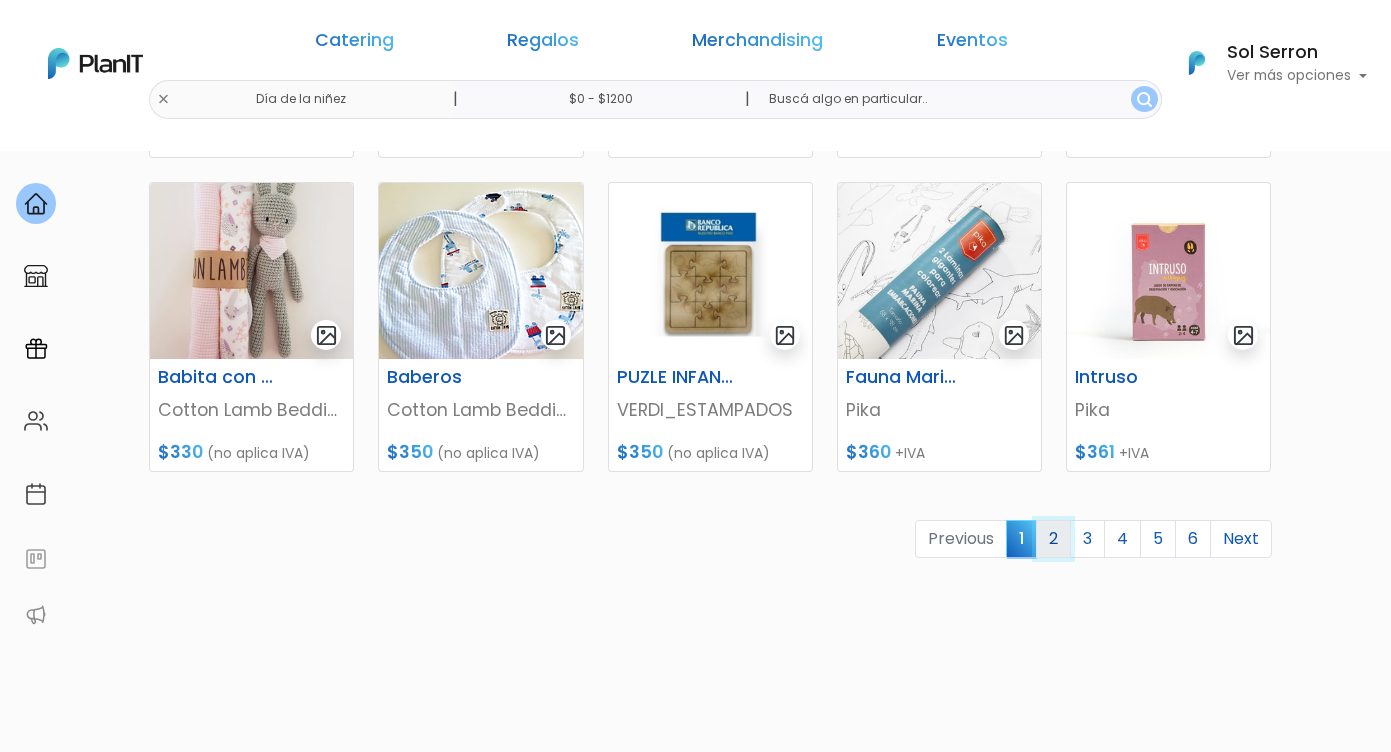 click on "2" at bounding box center [1053, 539] 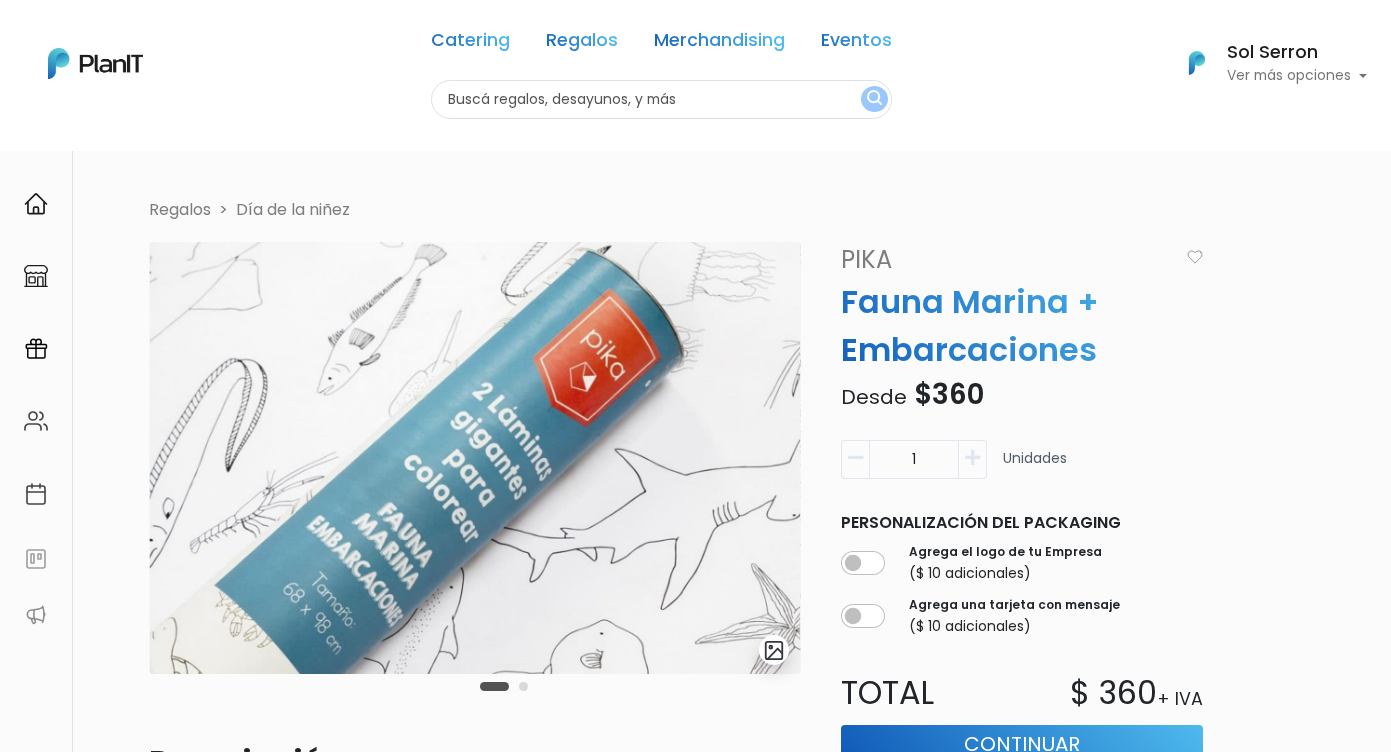 scroll, scrollTop: 150, scrollLeft: 0, axis: vertical 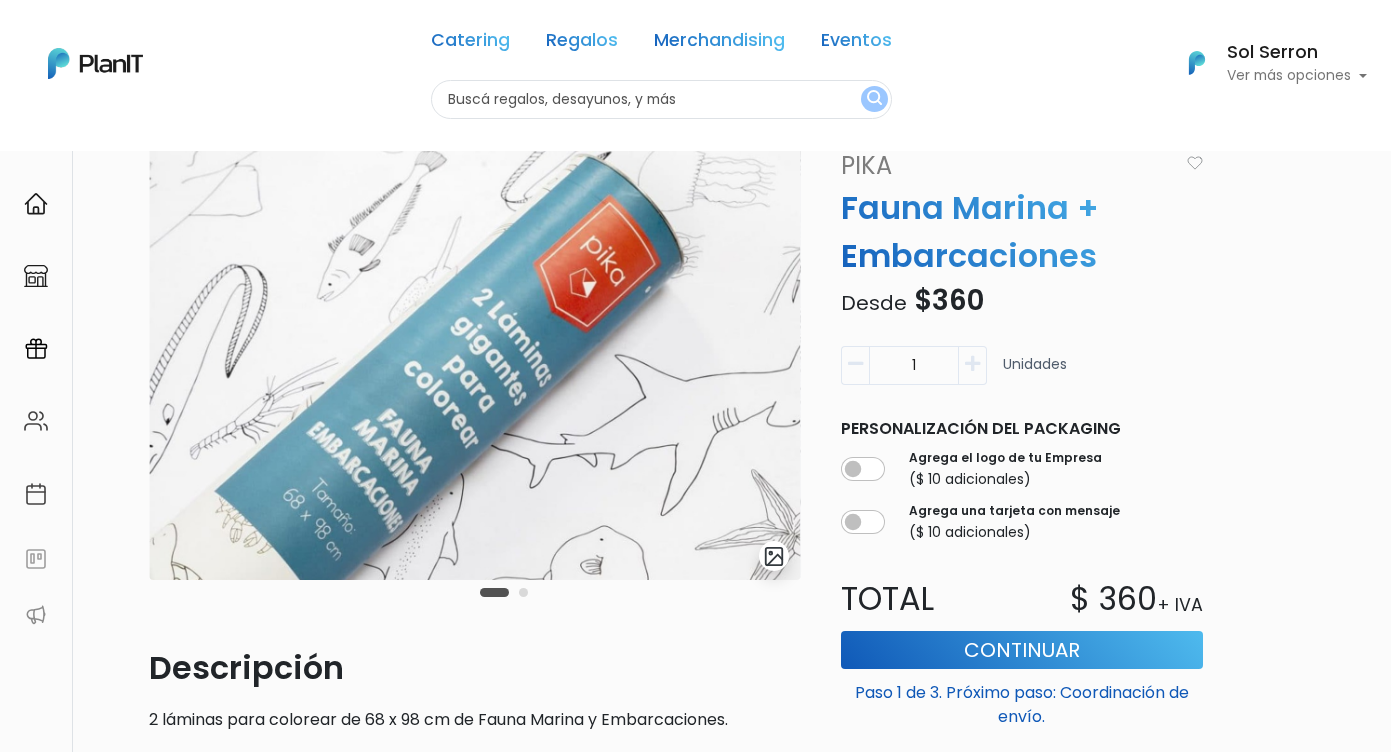 click at bounding box center (523, 592) 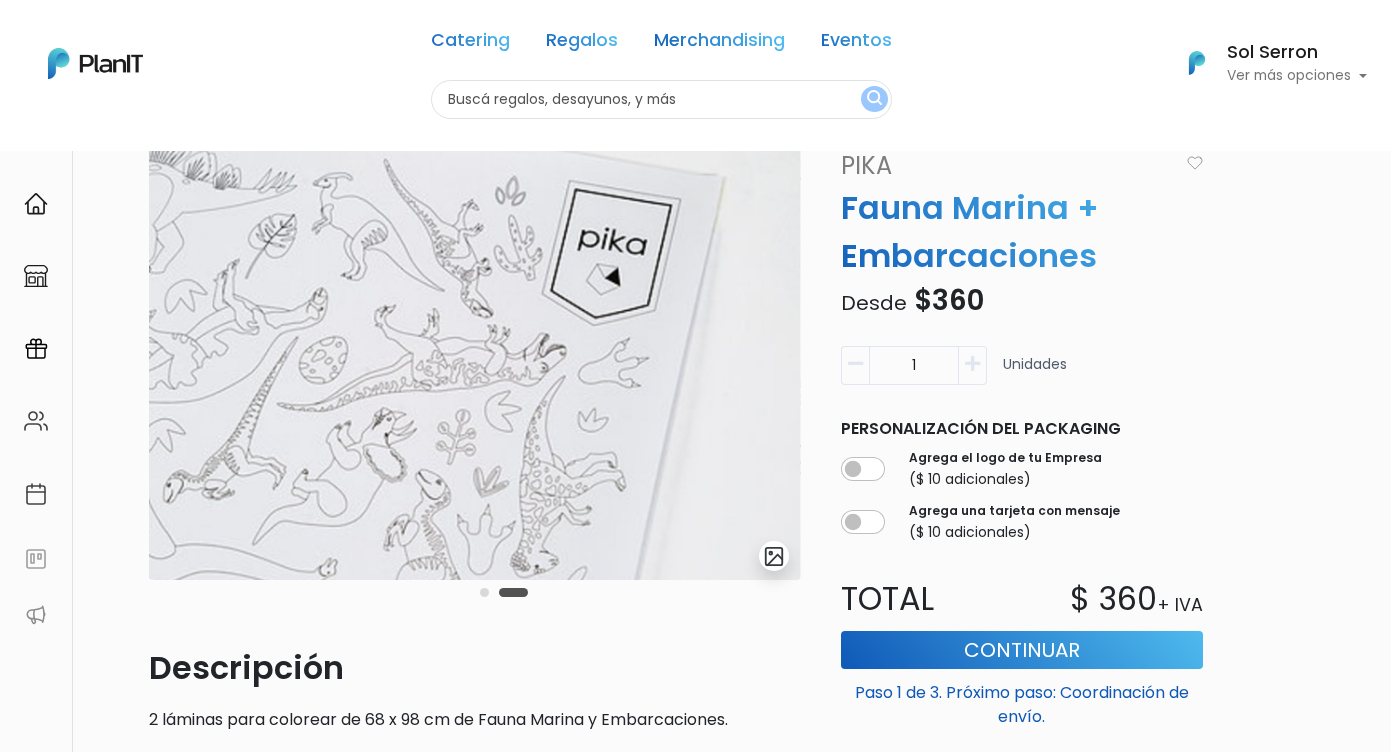 click at bounding box center [484, 592] 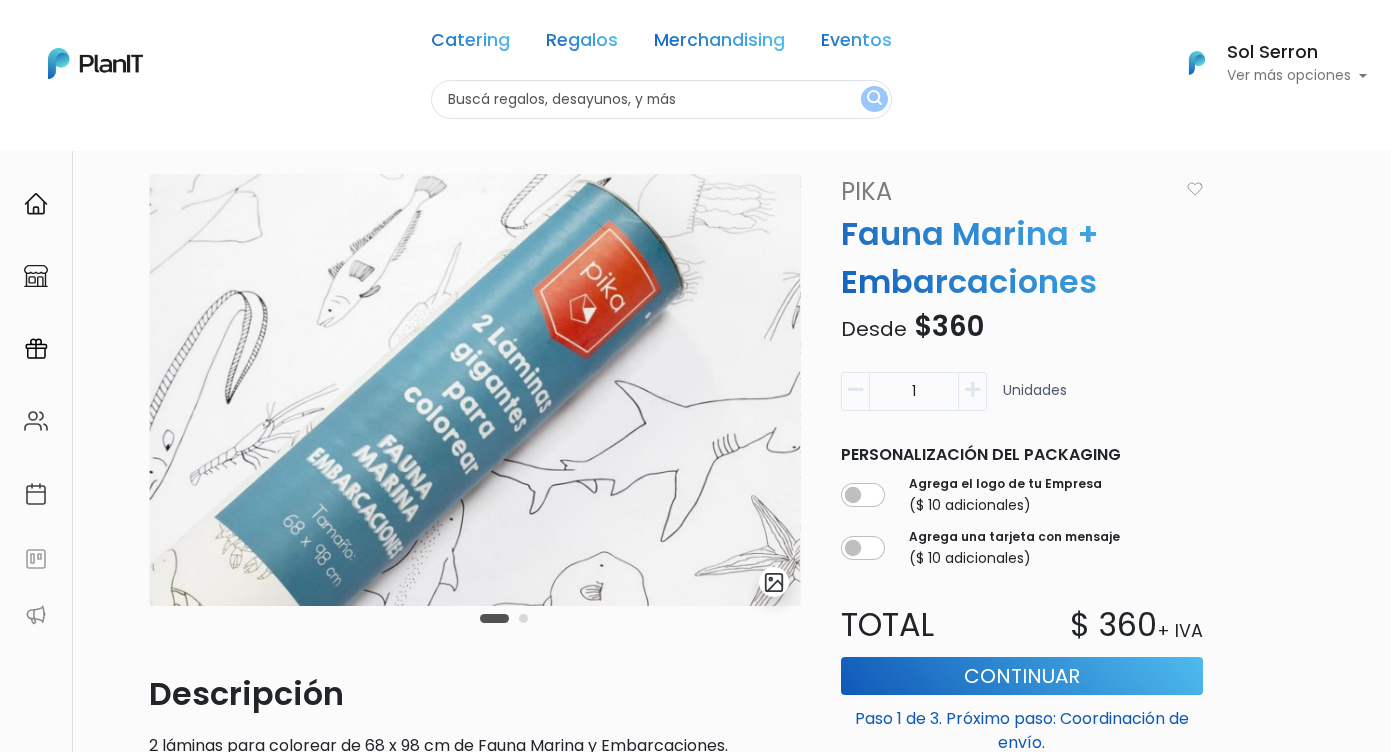 scroll, scrollTop: 67, scrollLeft: 0, axis: vertical 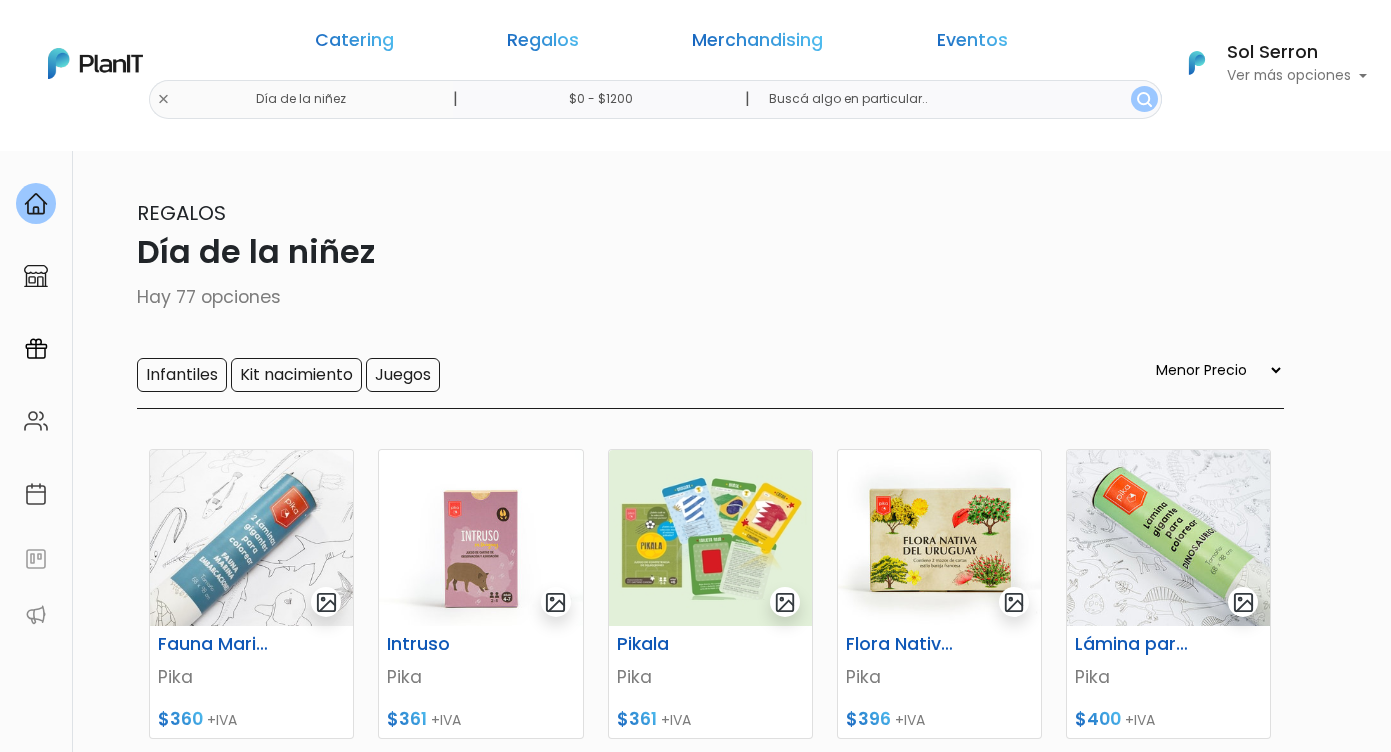 select on "0" 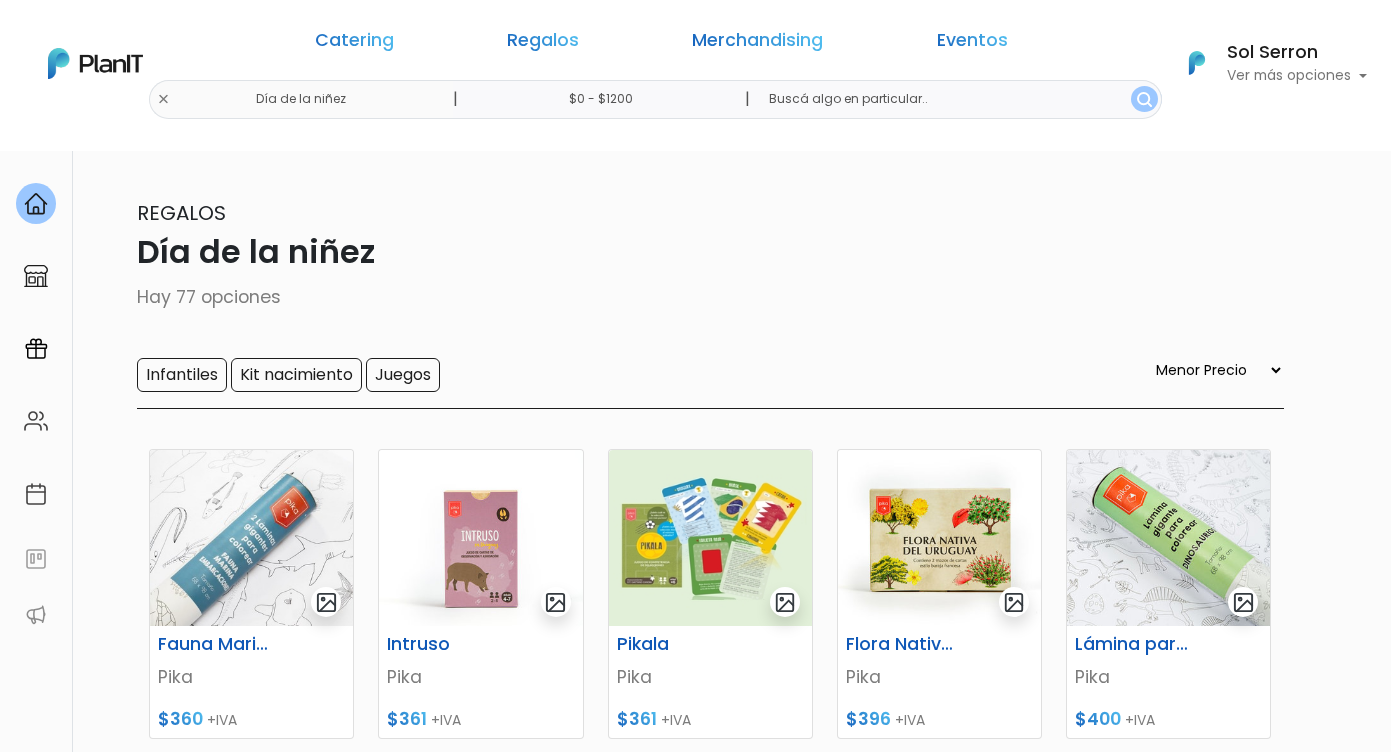 scroll, scrollTop: 0, scrollLeft: 0, axis: both 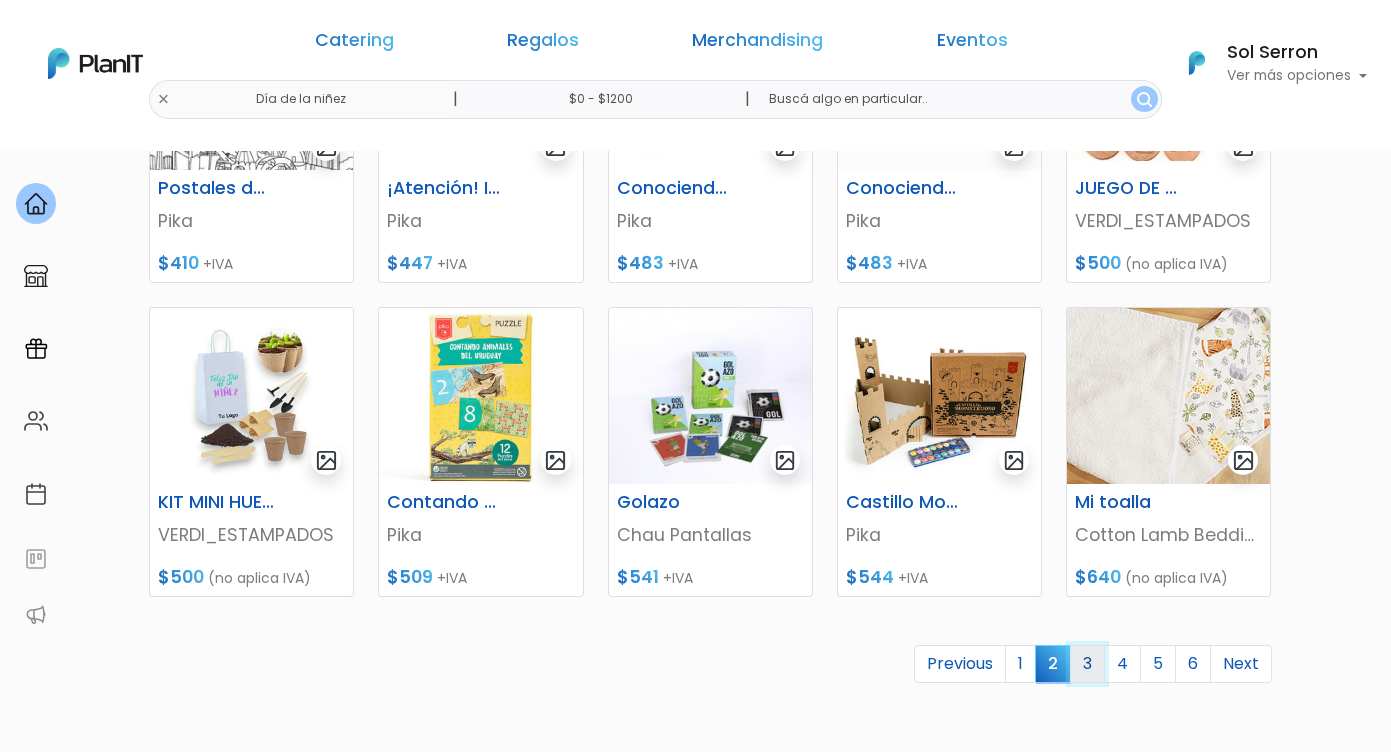 click on "3" at bounding box center (1087, 664) 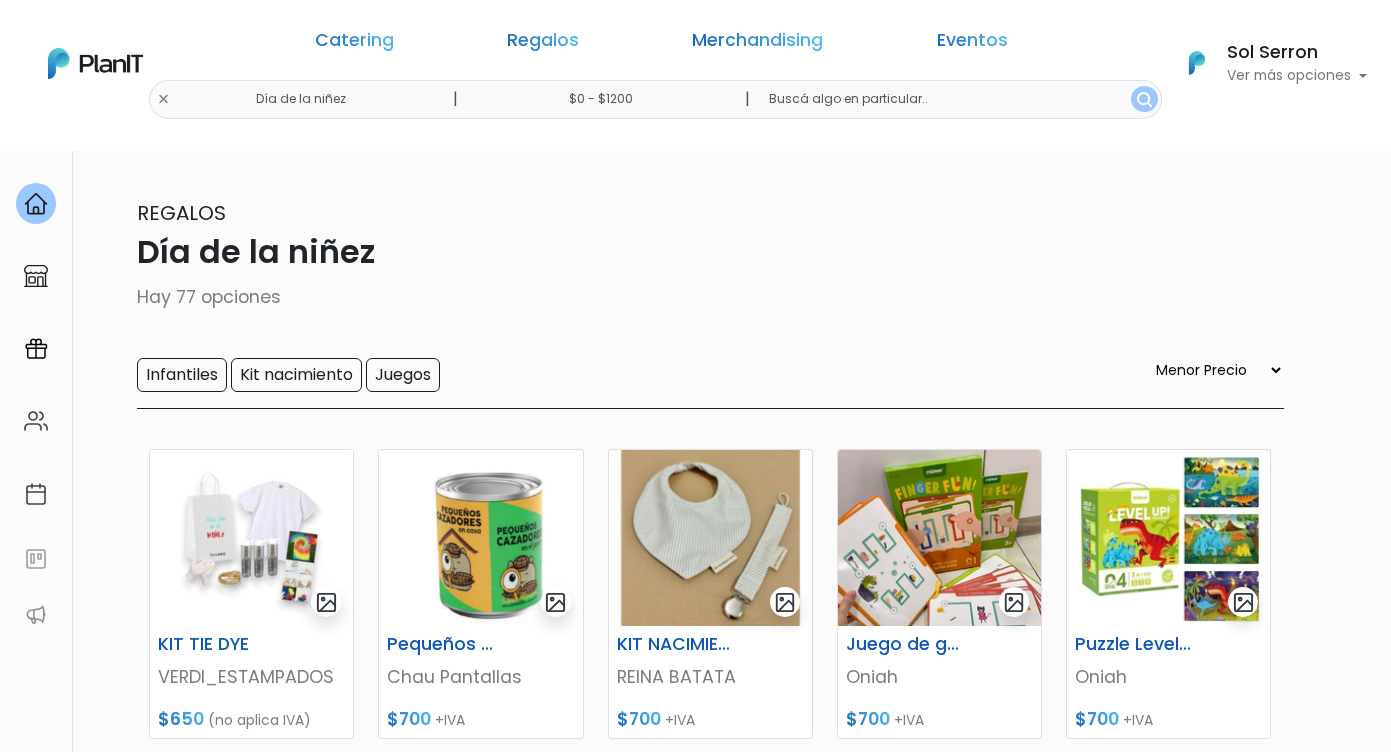 select on "0" 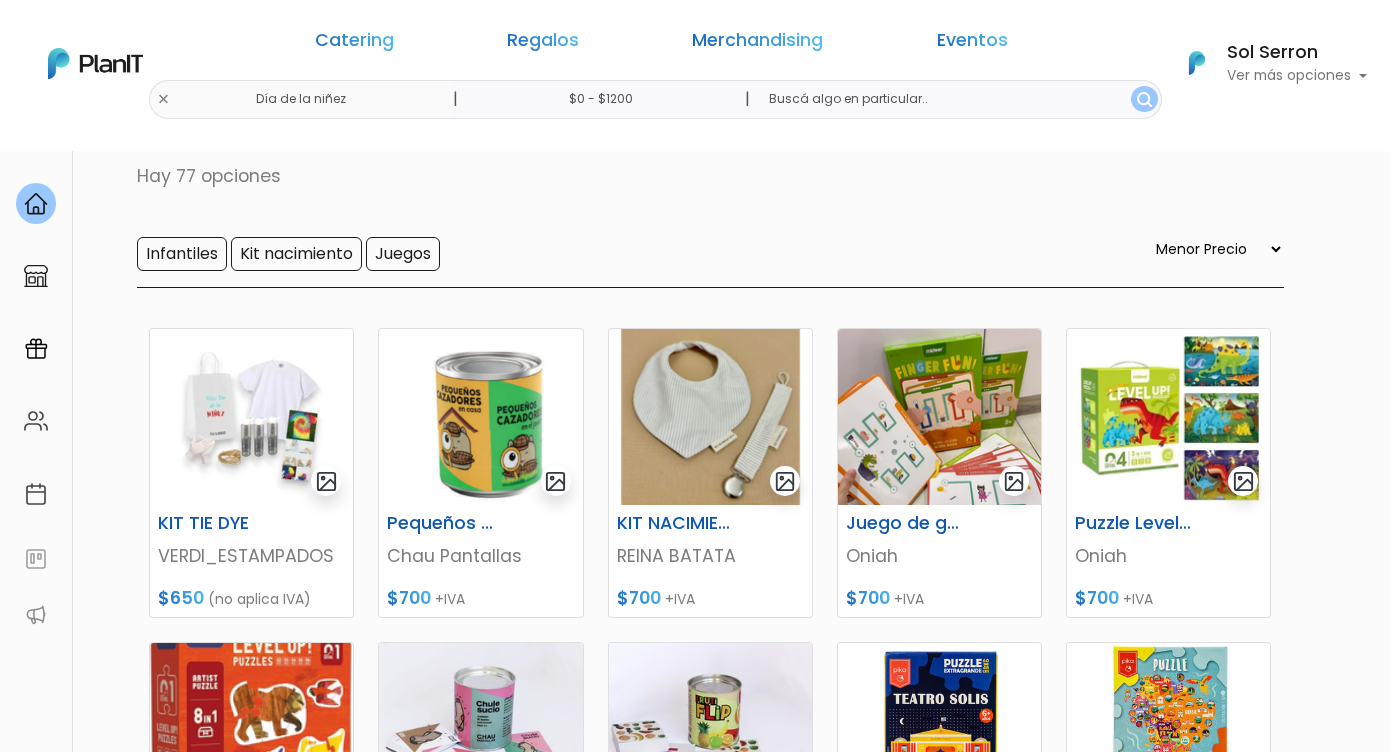 scroll, scrollTop: 145, scrollLeft: 0, axis: vertical 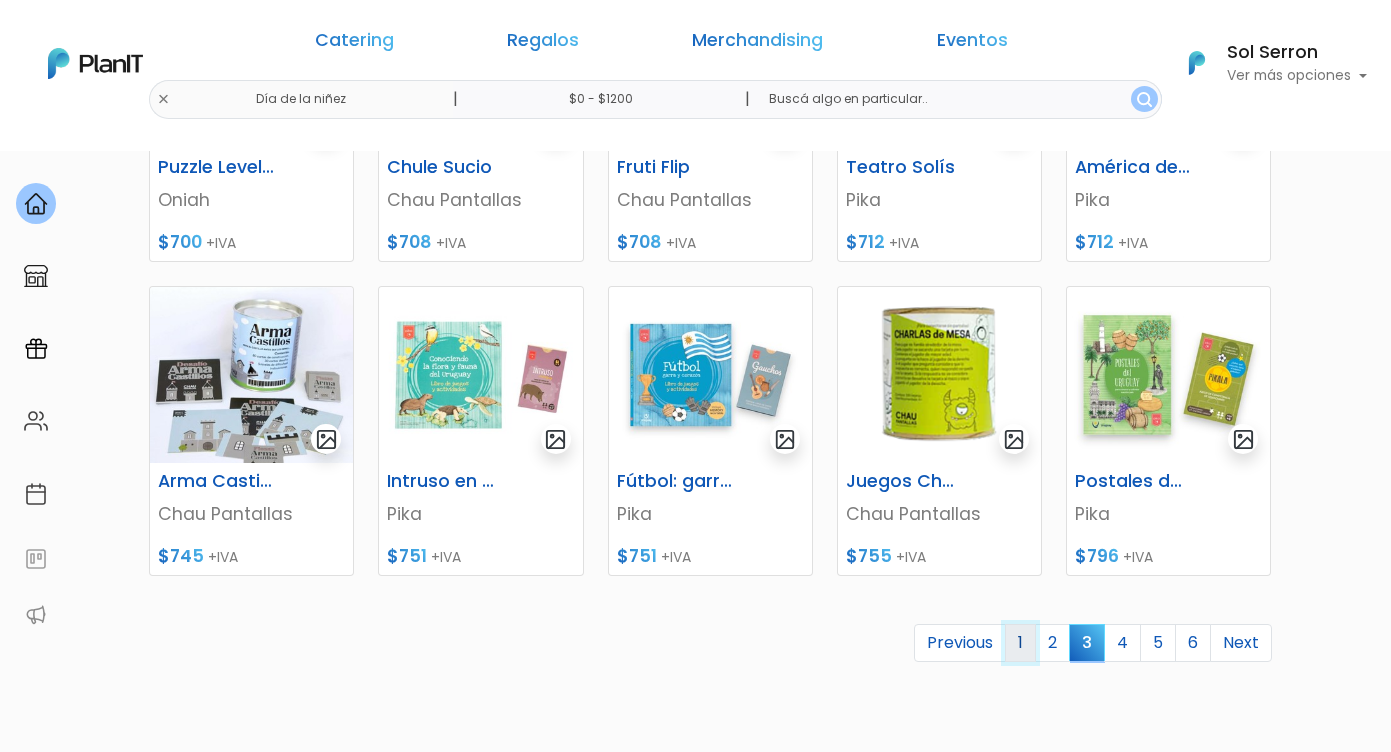click on "1" at bounding box center [1020, 643] 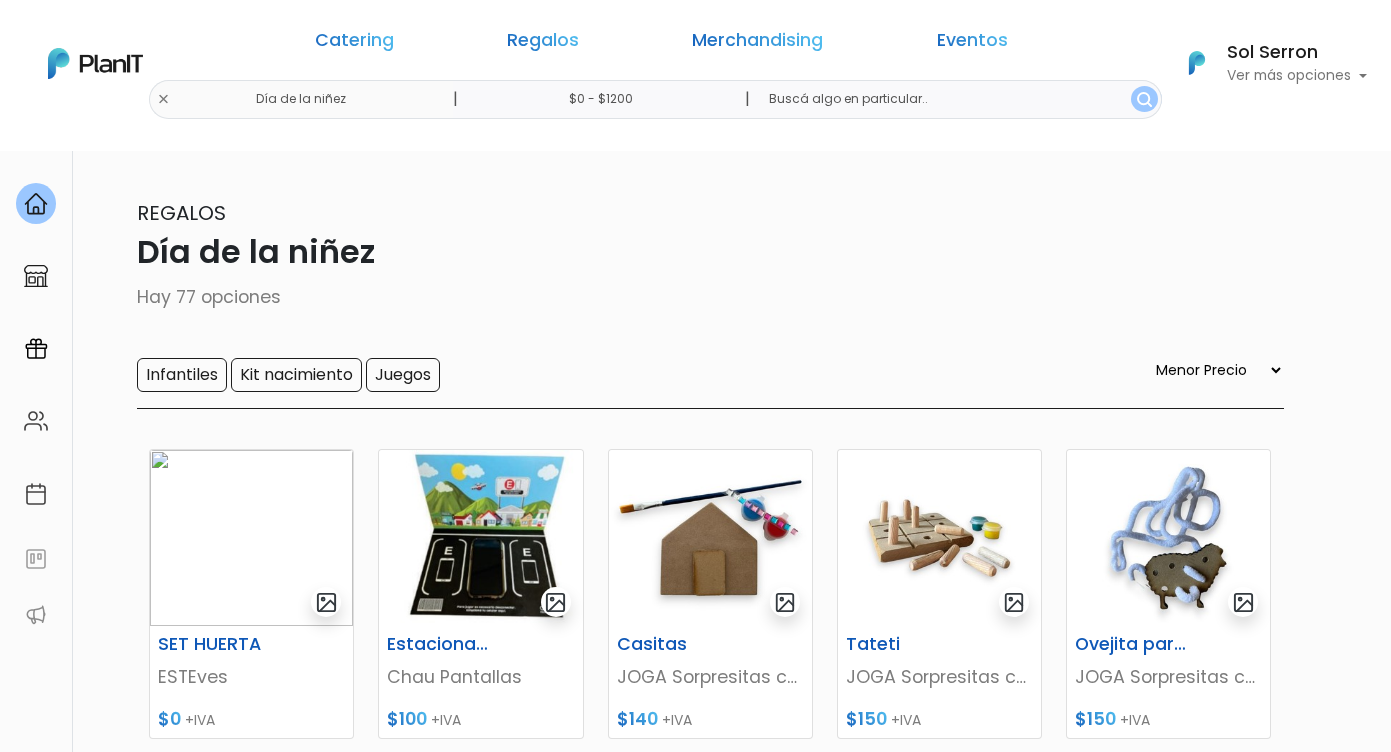 select on "0" 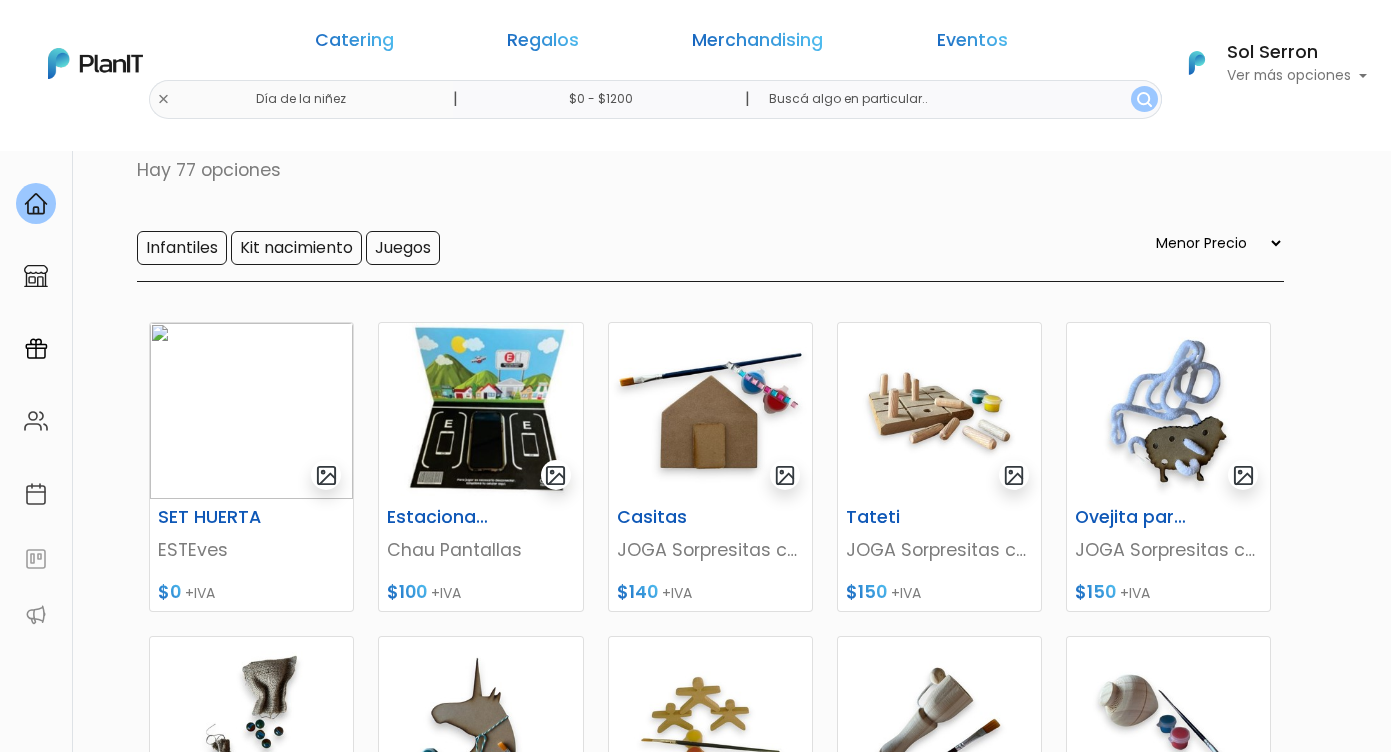 scroll, scrollTop: 134, scrollLeft: 0, axis: vertical 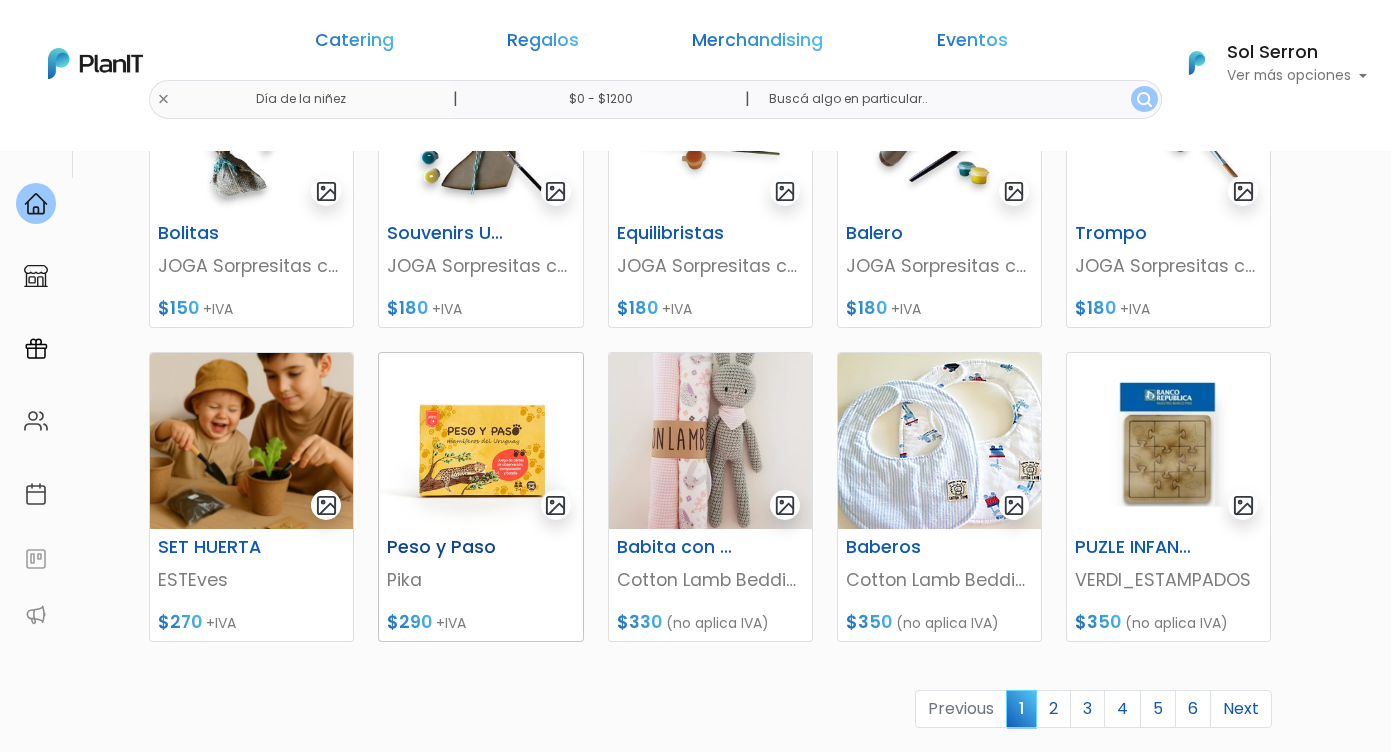 click on "Peso y Paso" at bounding box center (445, 547) 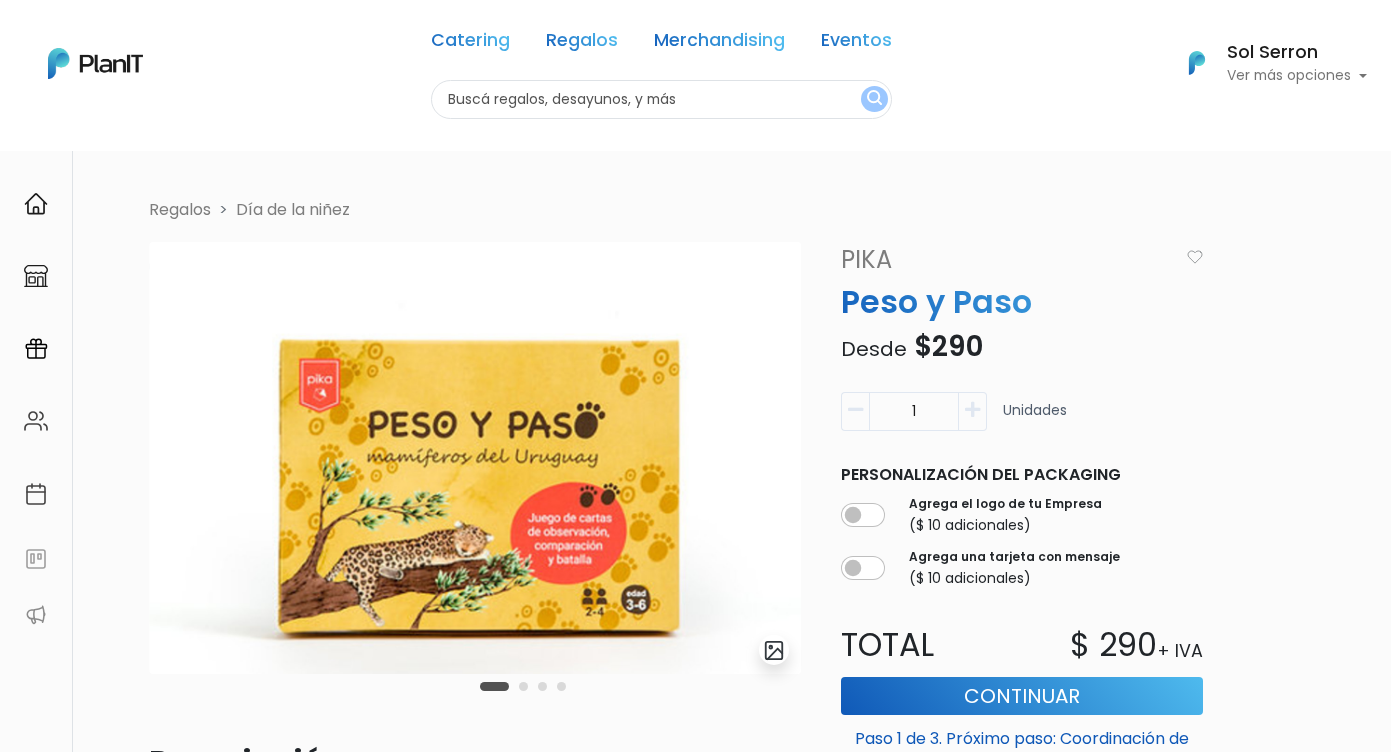 scroll, scrollTop: 0, scrollLeft: 0, axis: both 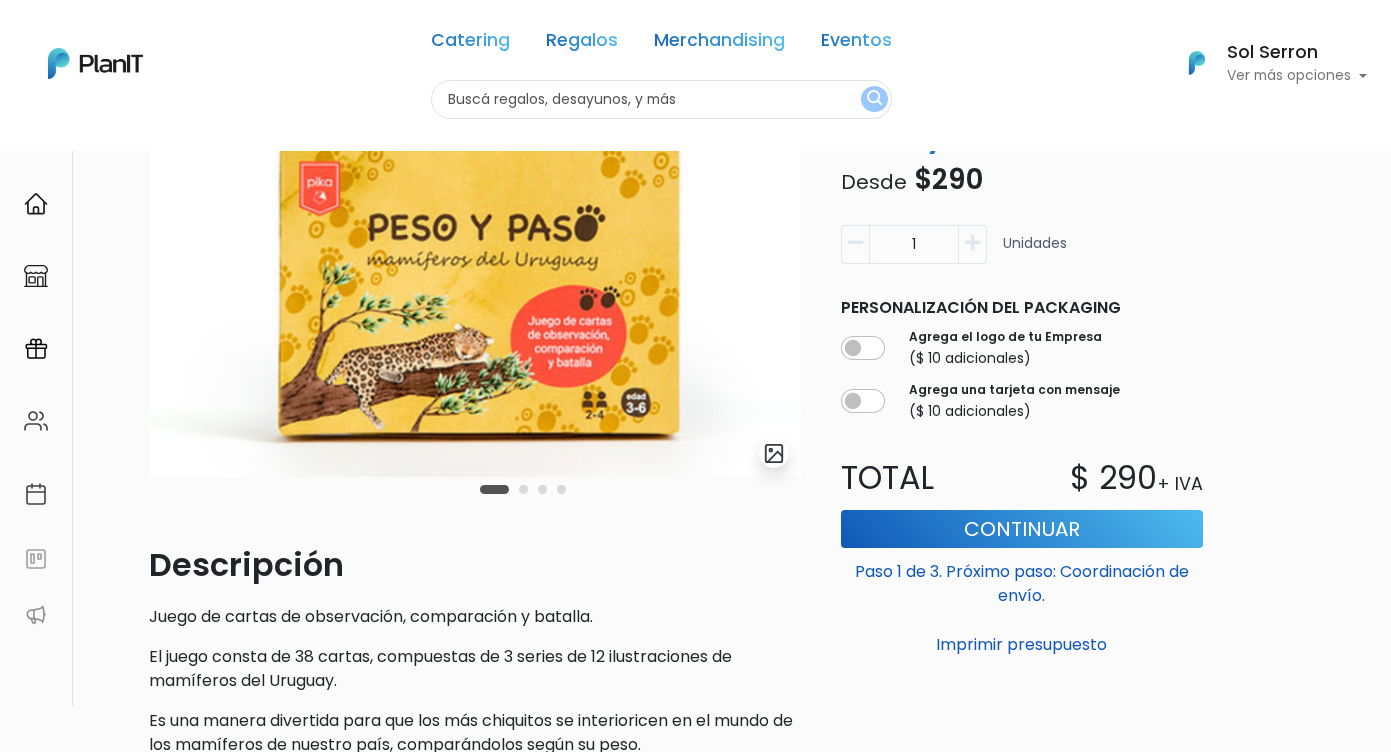 click at bounding box center [523, 489] 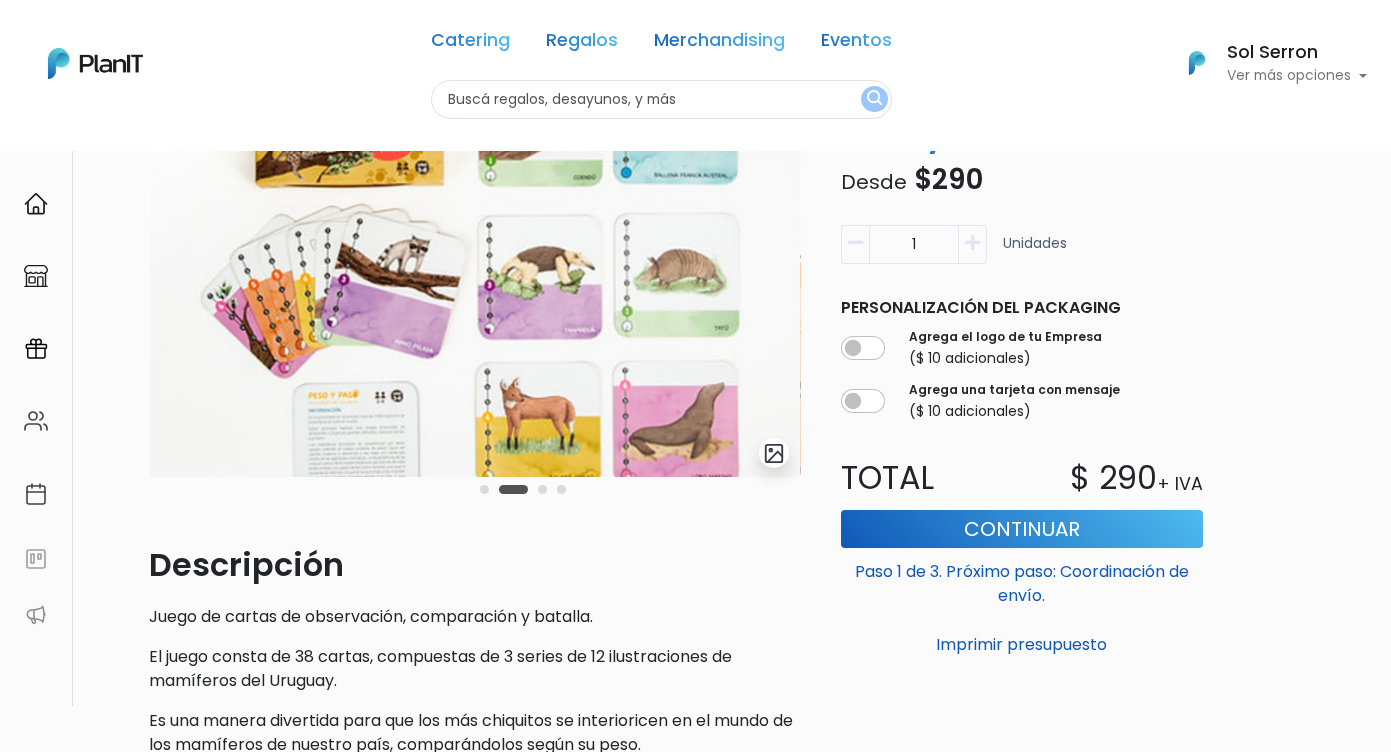 click at bounding box center (542, 489) 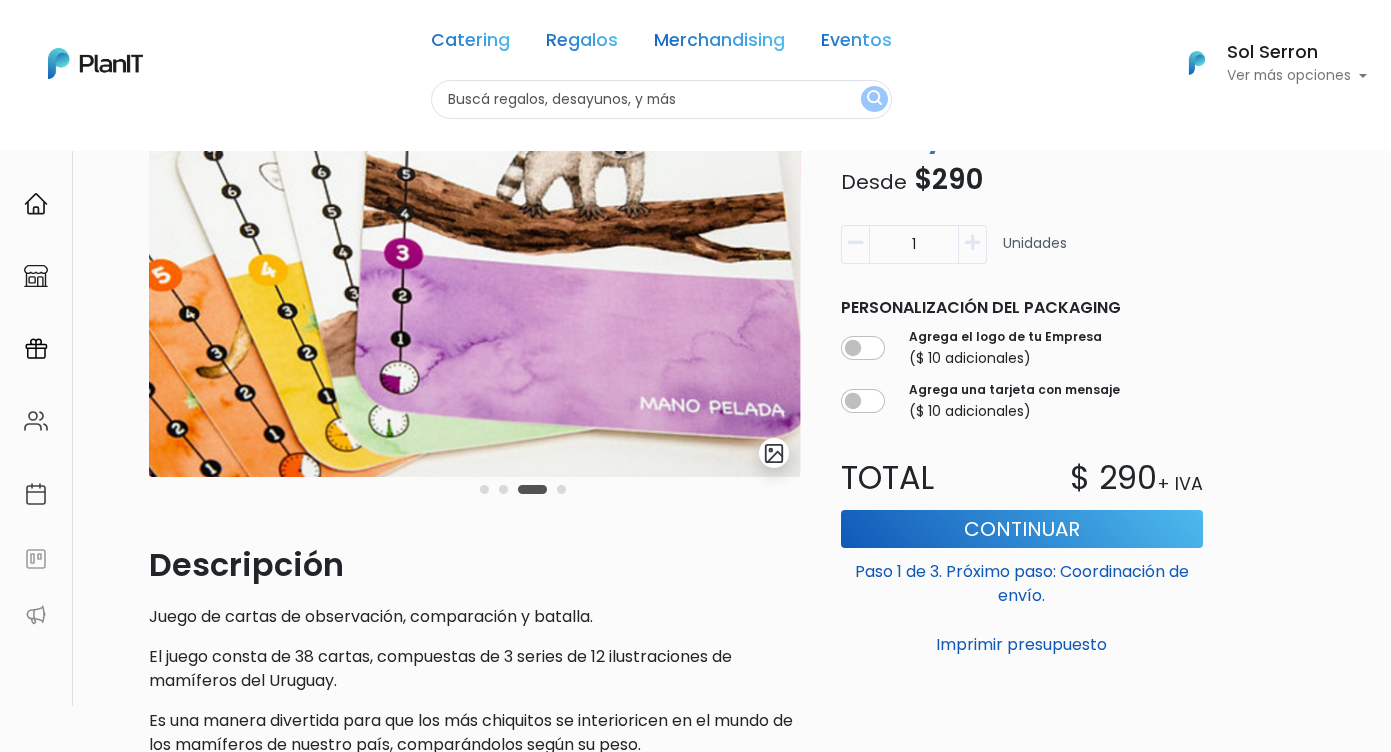 click at bounding box center (561, 489) 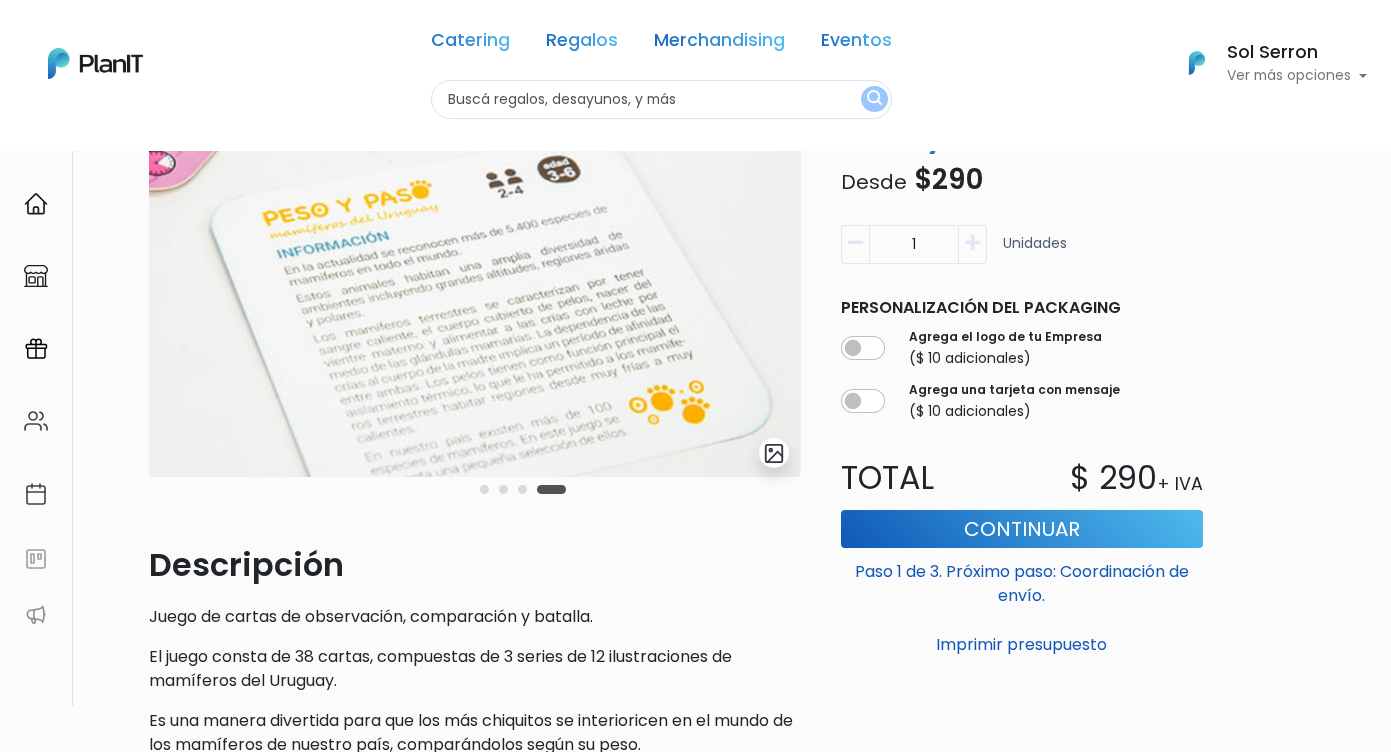 click at bounding box center (484, 489) 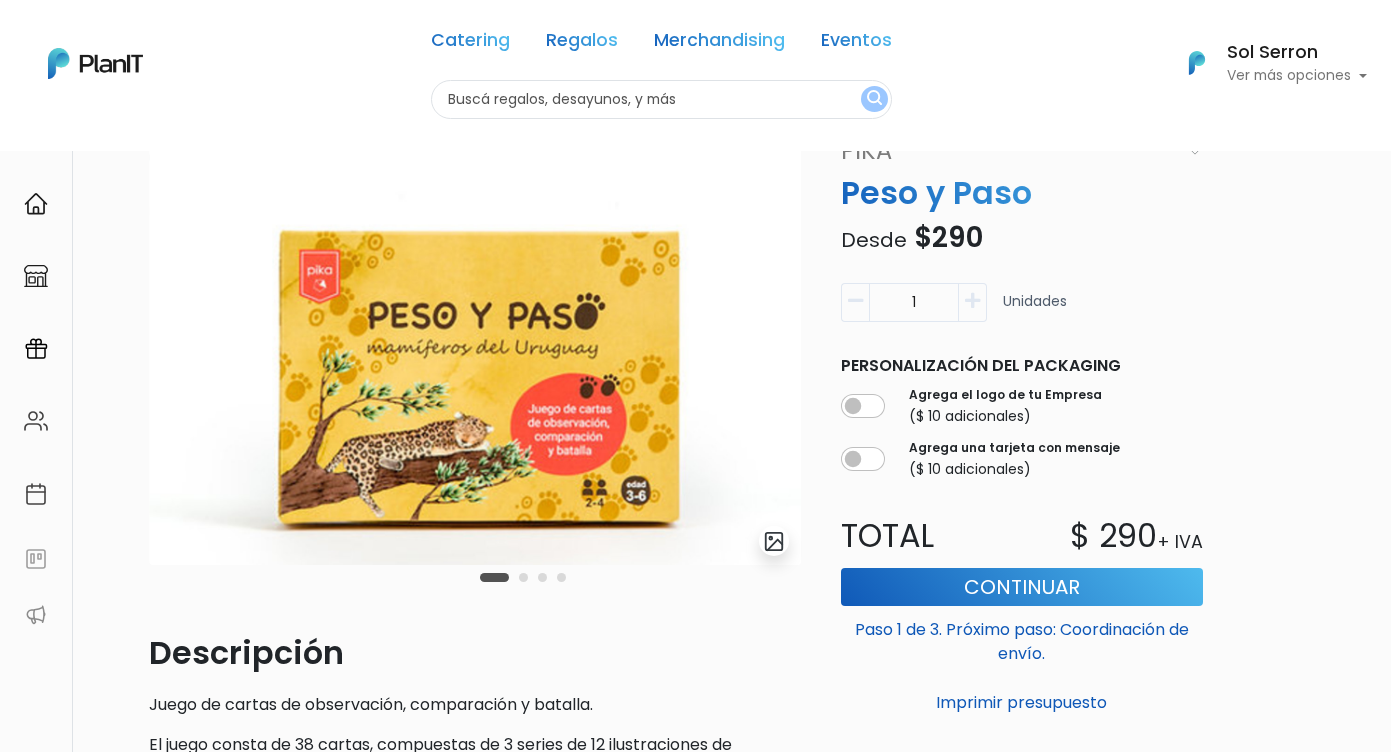 scroll, scrollTop: 110, scrollLeft: 0, axis: vertical 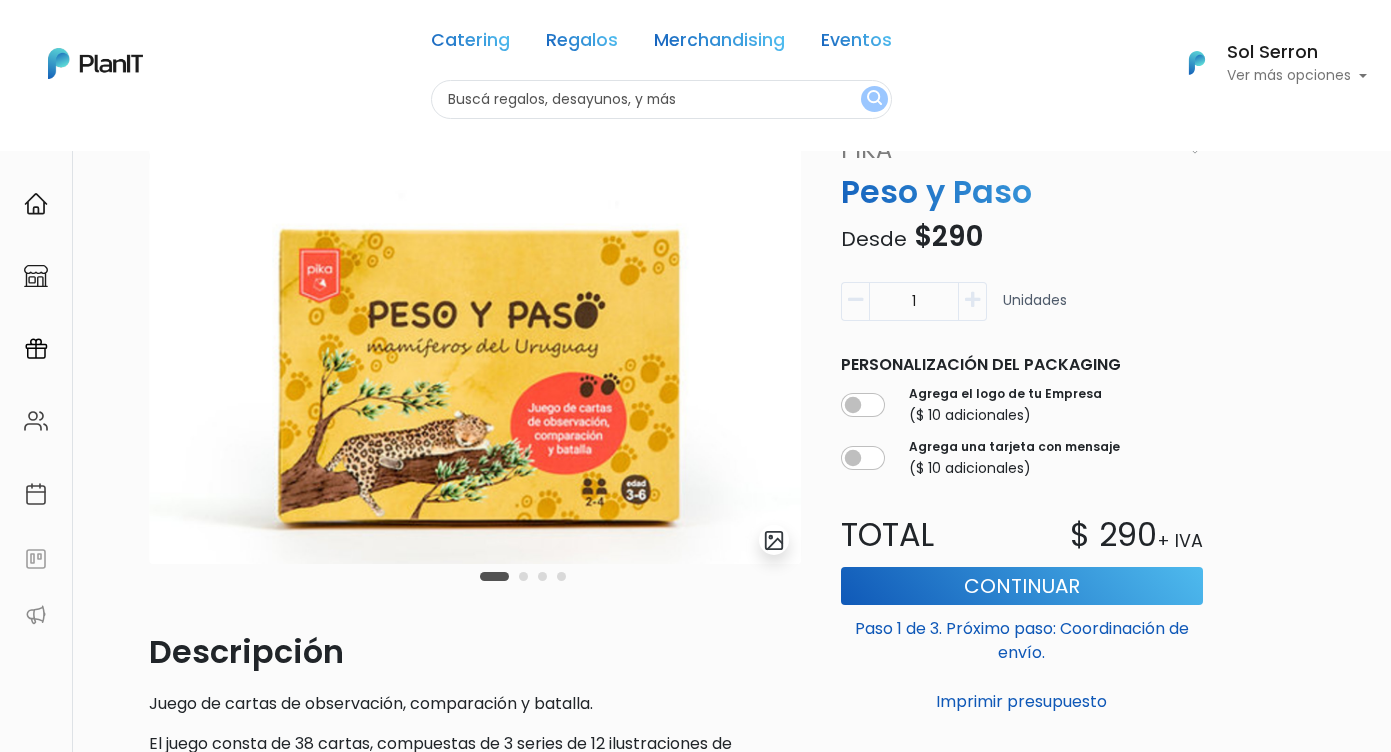 type 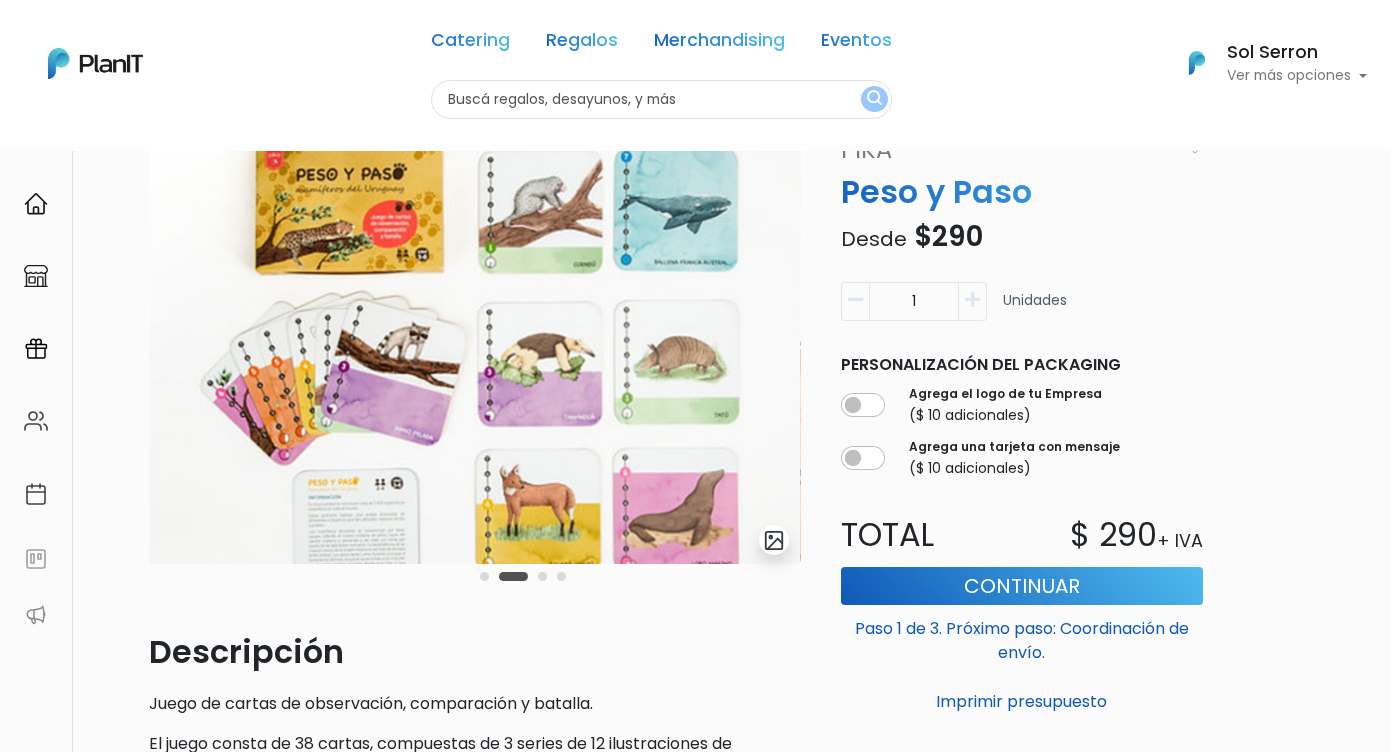 click at bounding box center [542, 576] 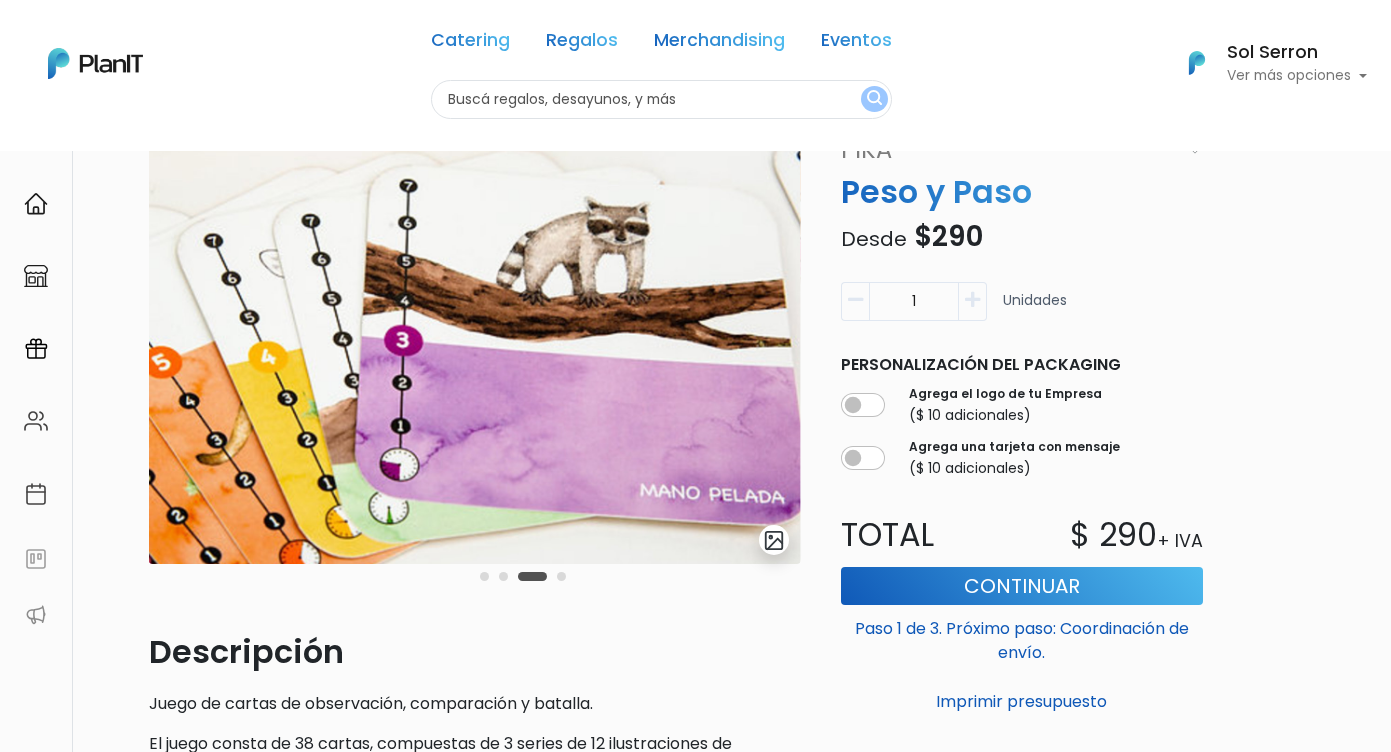 click at bounding box center [523, 576] 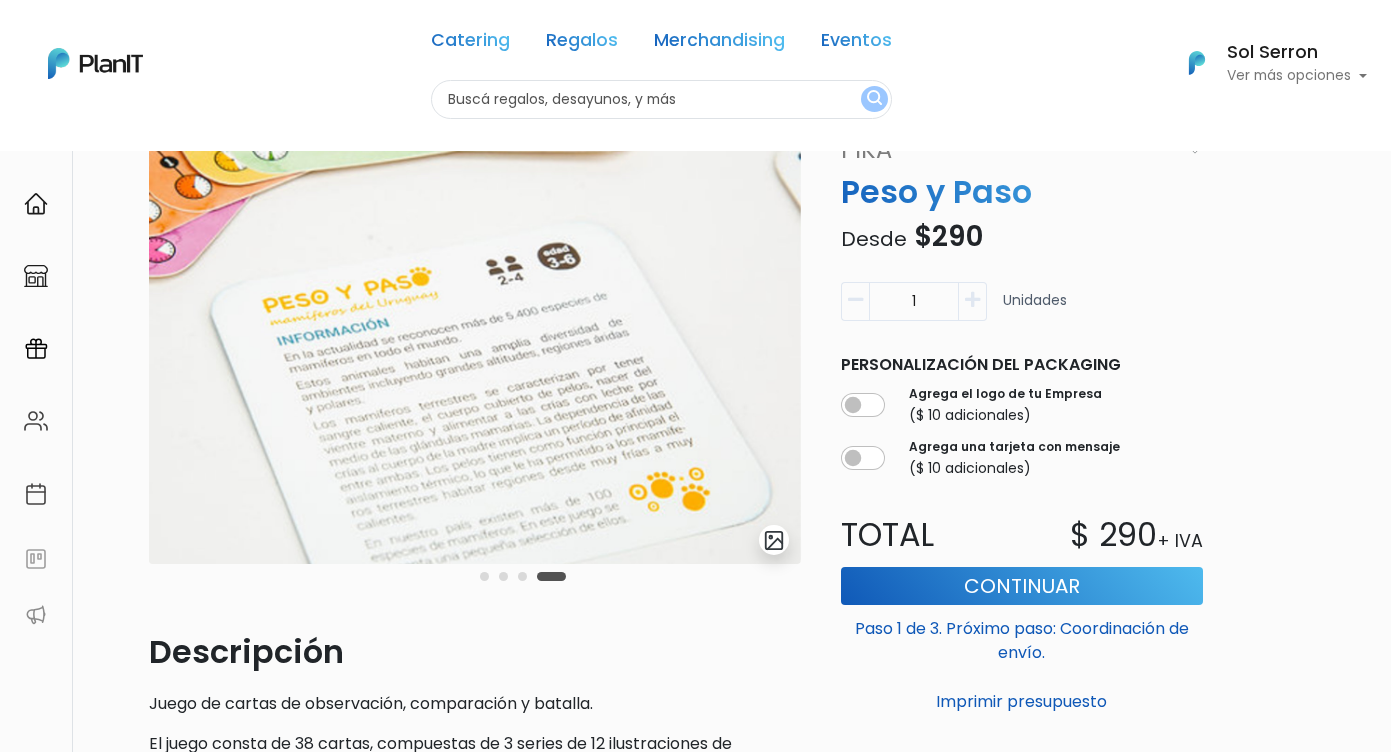 click at bounding box center (484, 576) 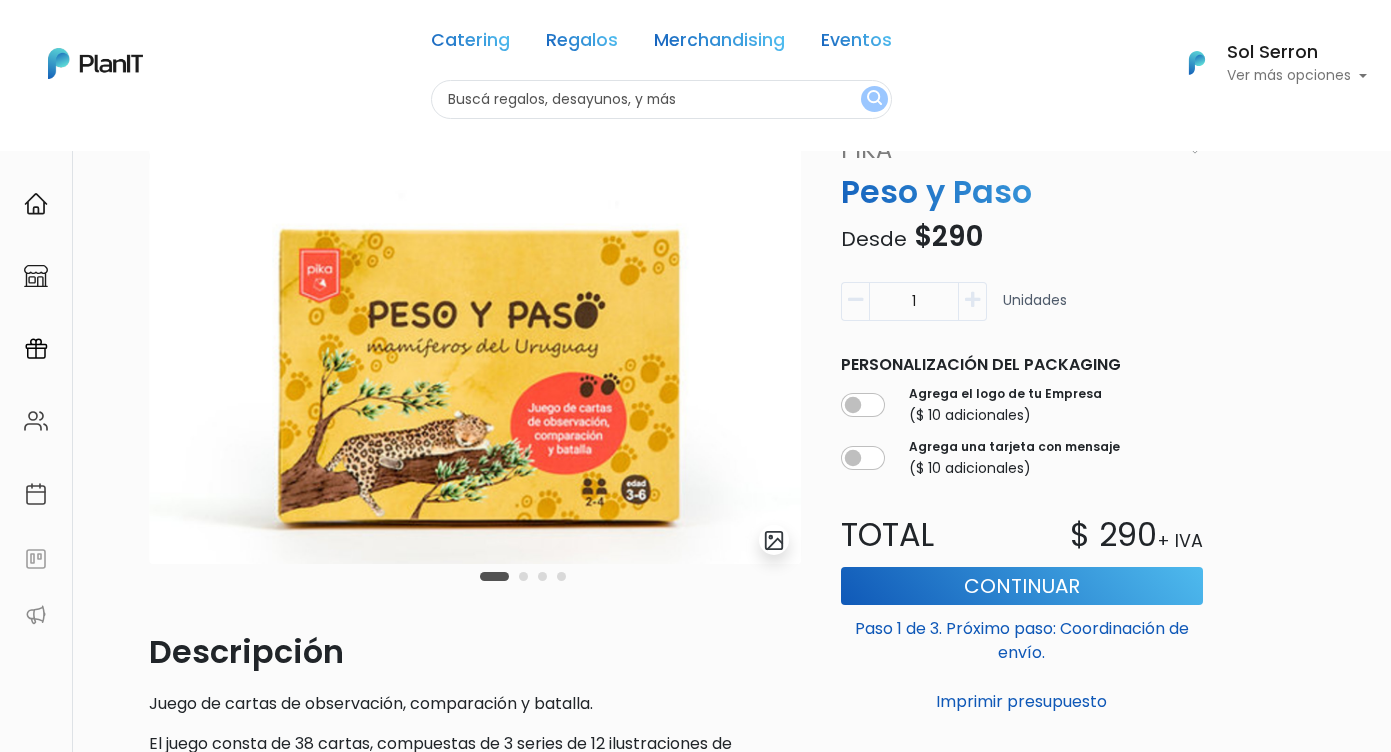 click at bounding box center (523, 576) 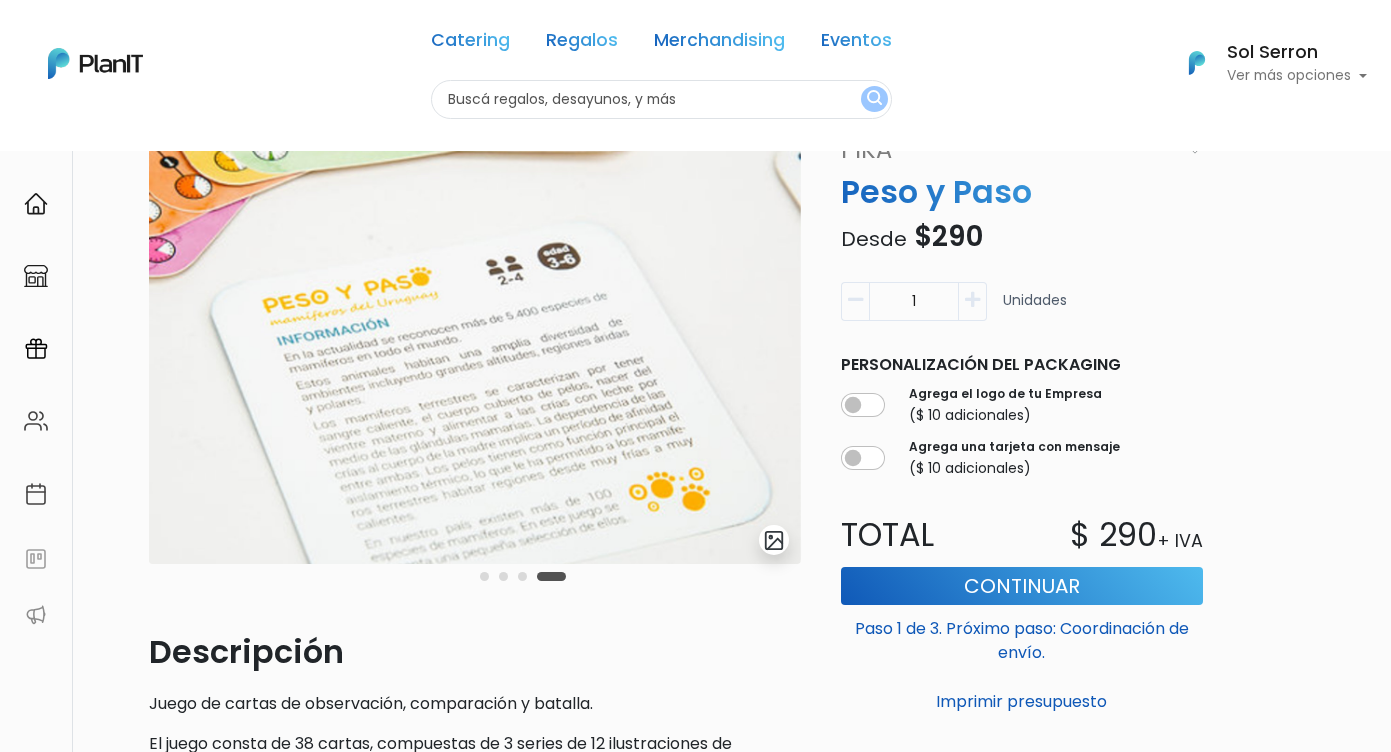 click at bounding box center (484, 576) 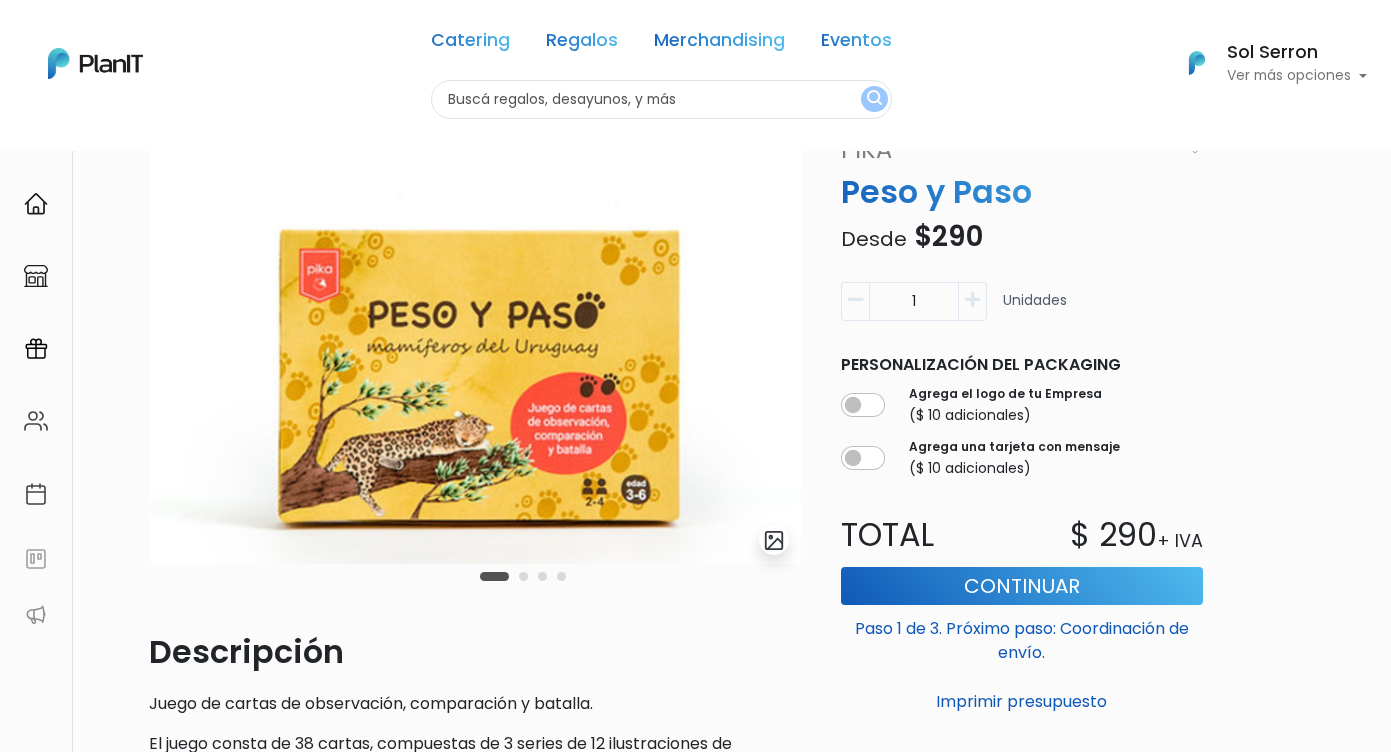 click at bounding box center [523, 576] 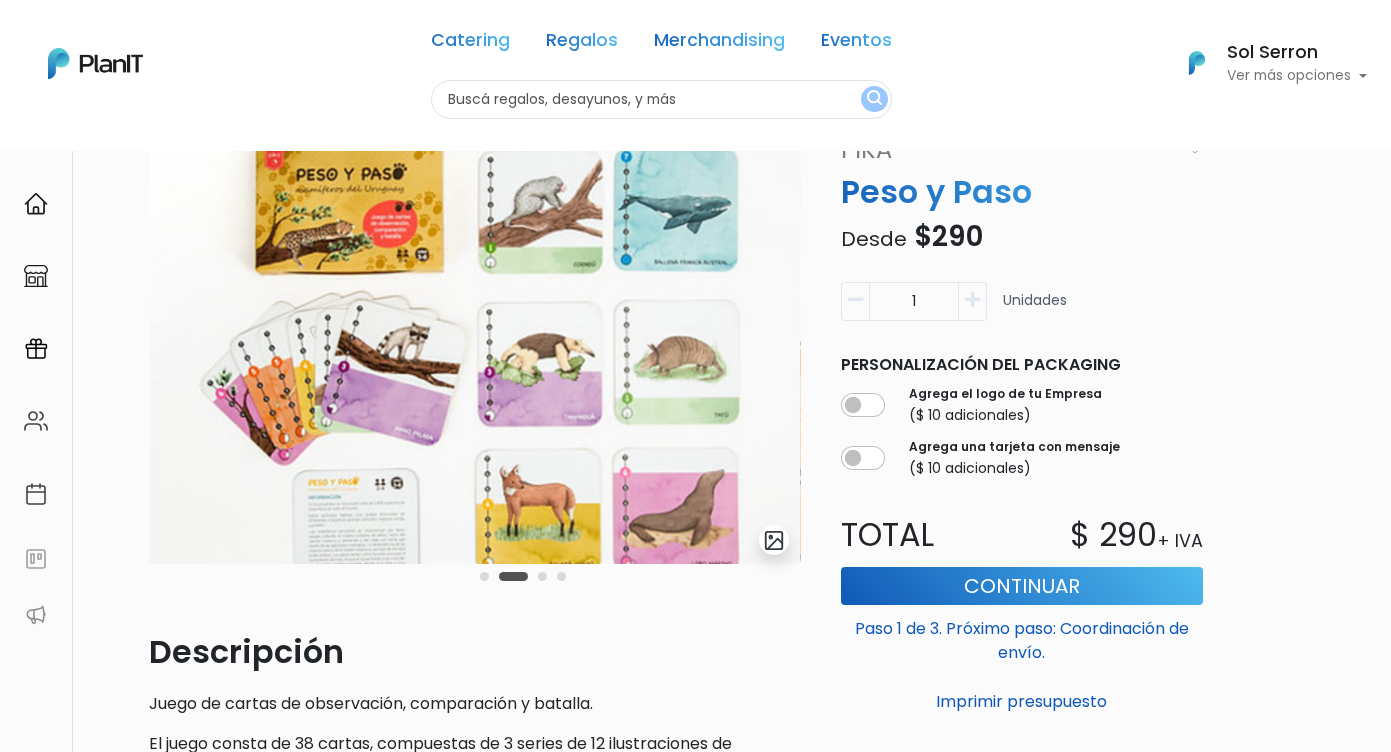 click at bounding box center (542, 576) 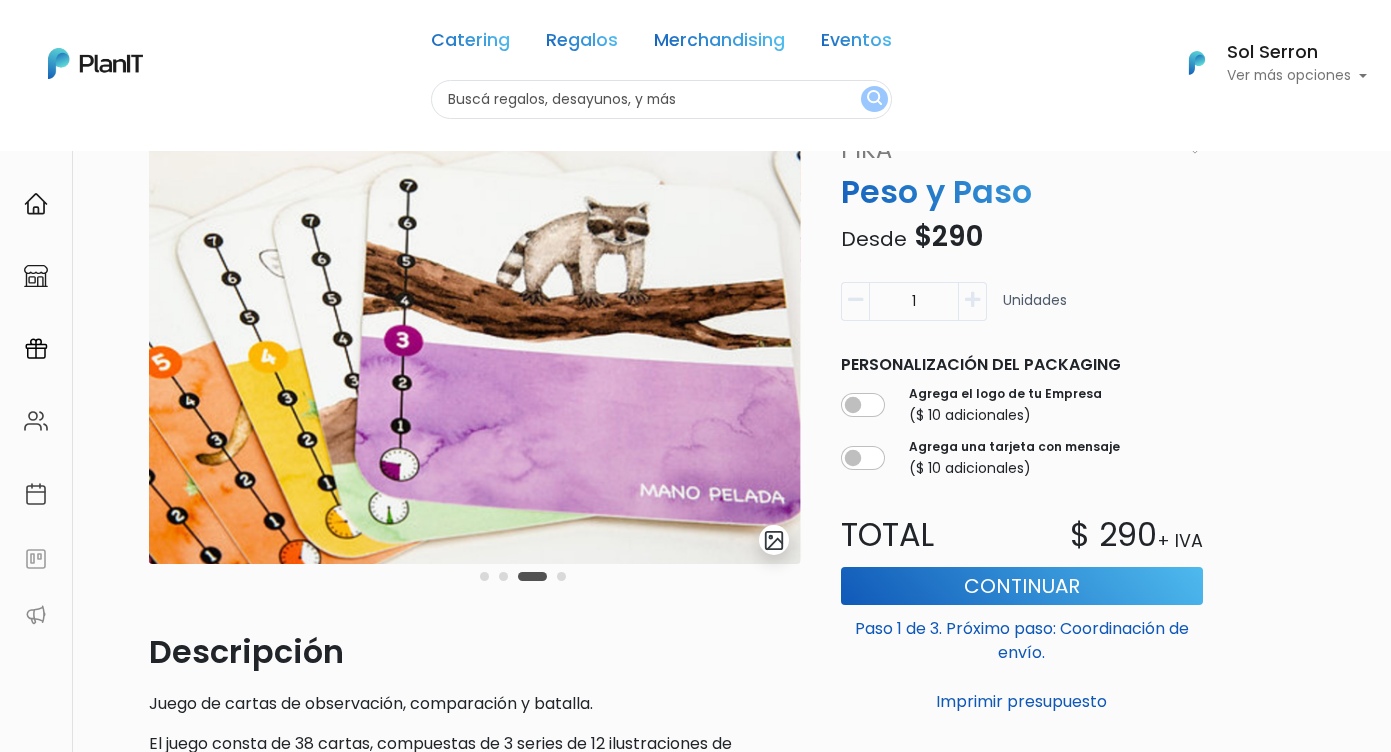 click at bounding box center [561, 576] 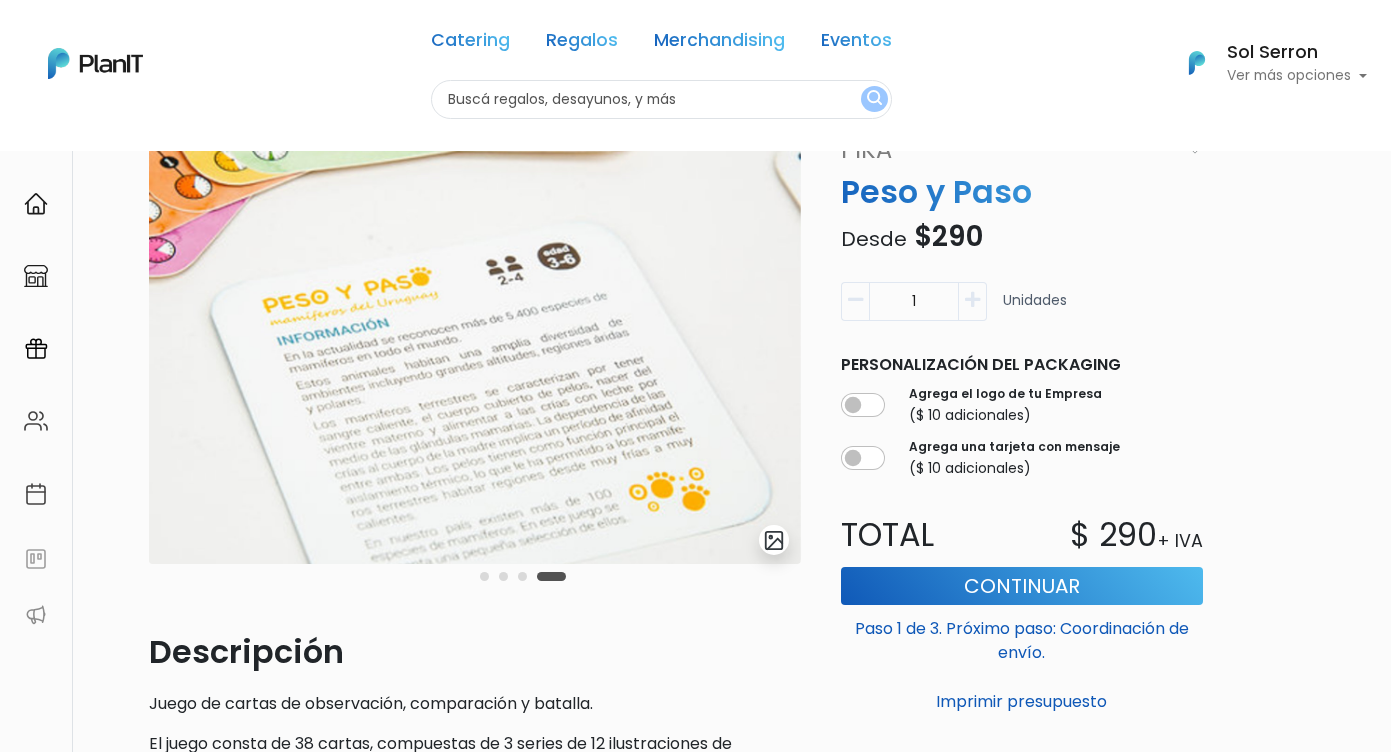 click at bounding box center [522, 576] 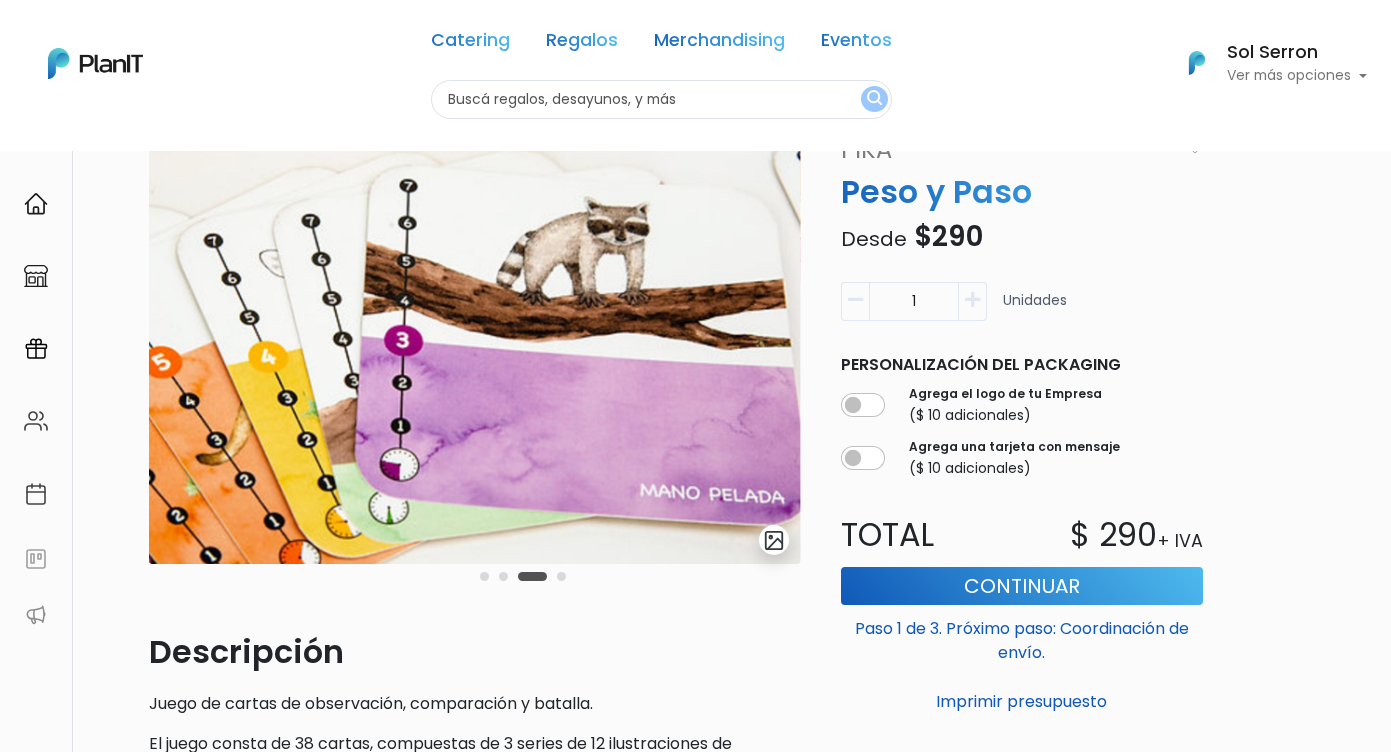 click at bounding box center [523, 576] 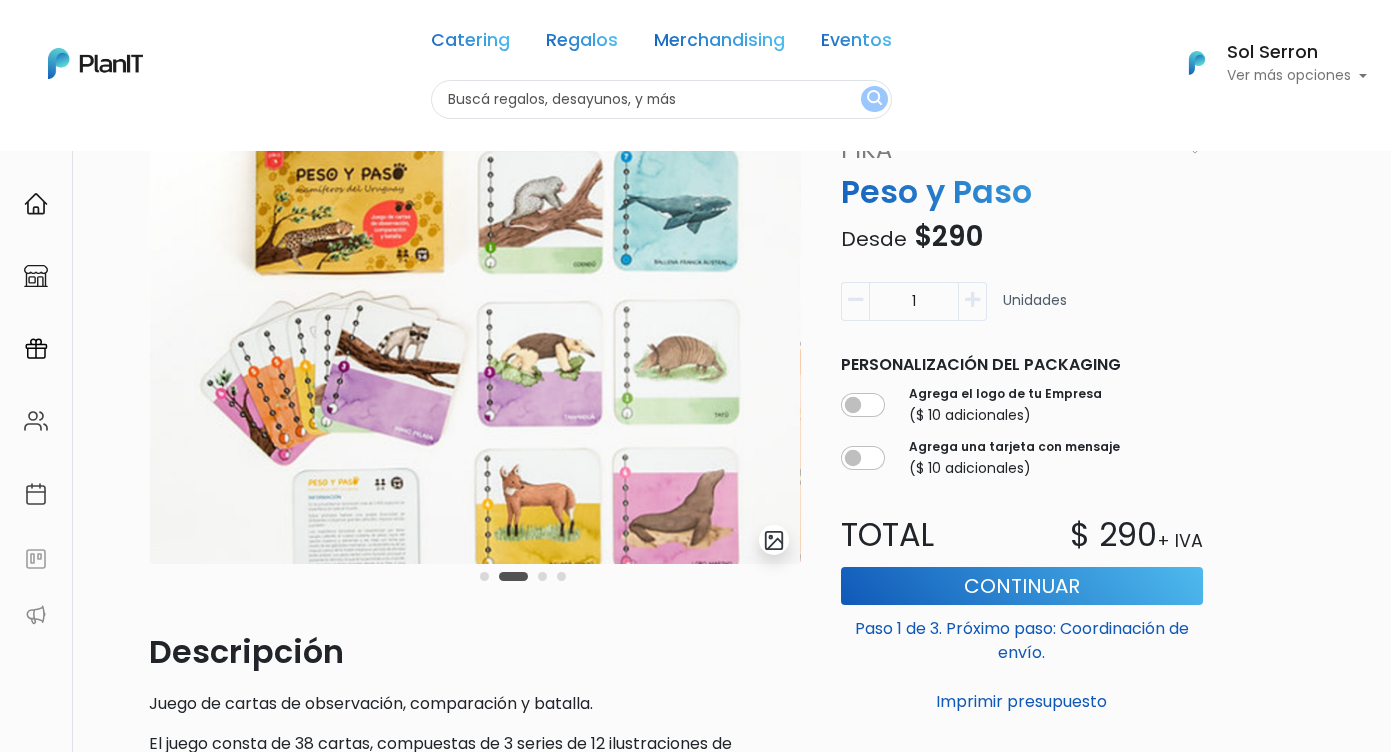 click at bounding box center [484, 576] 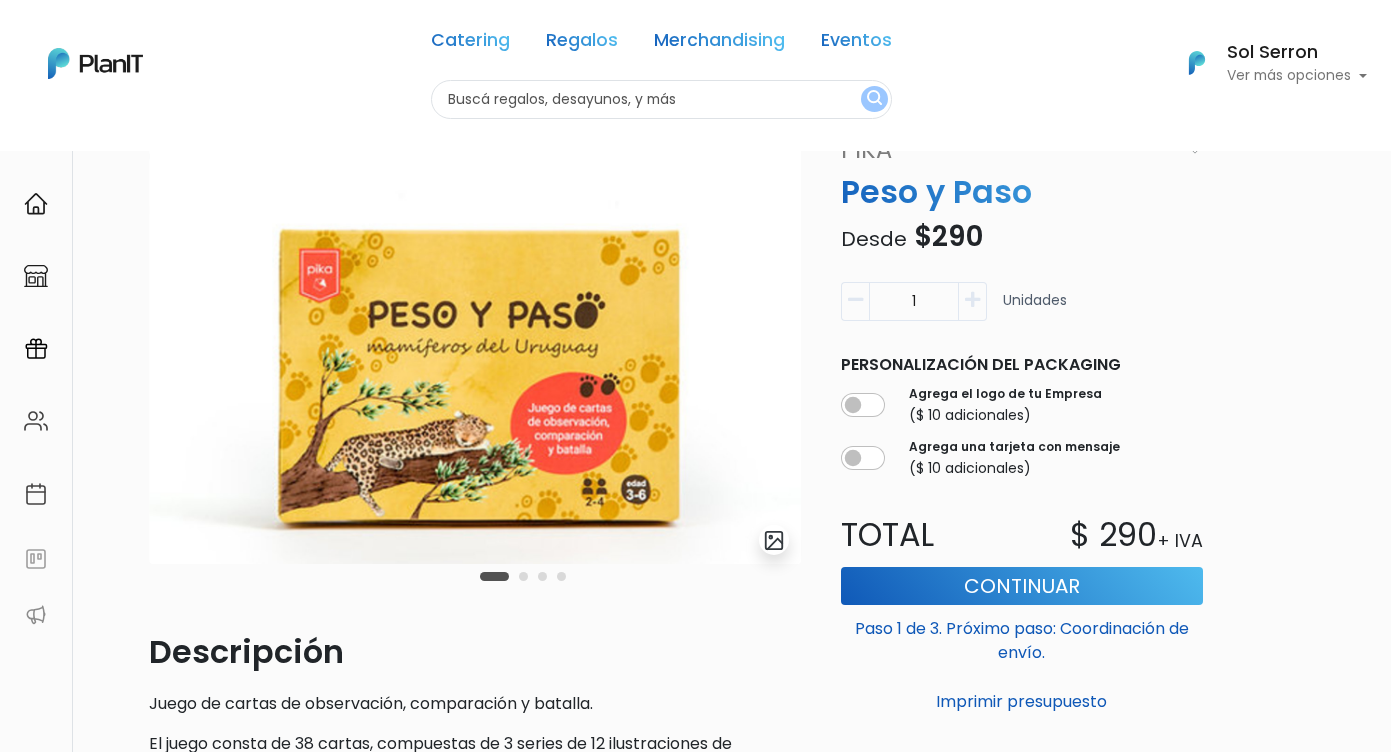 click at bounding box center (523, 576) 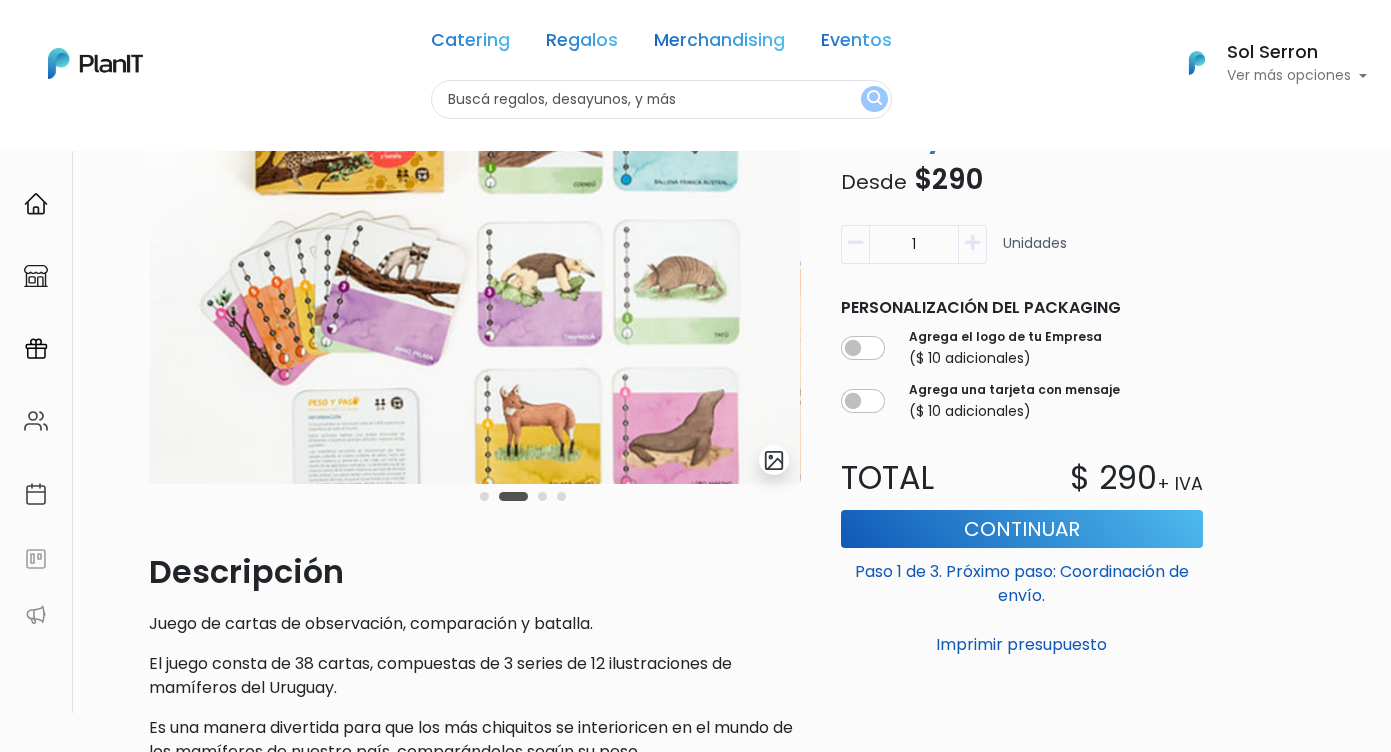 scroll, scrollTop: 135, scrollLeft: 0, axis: vertical 